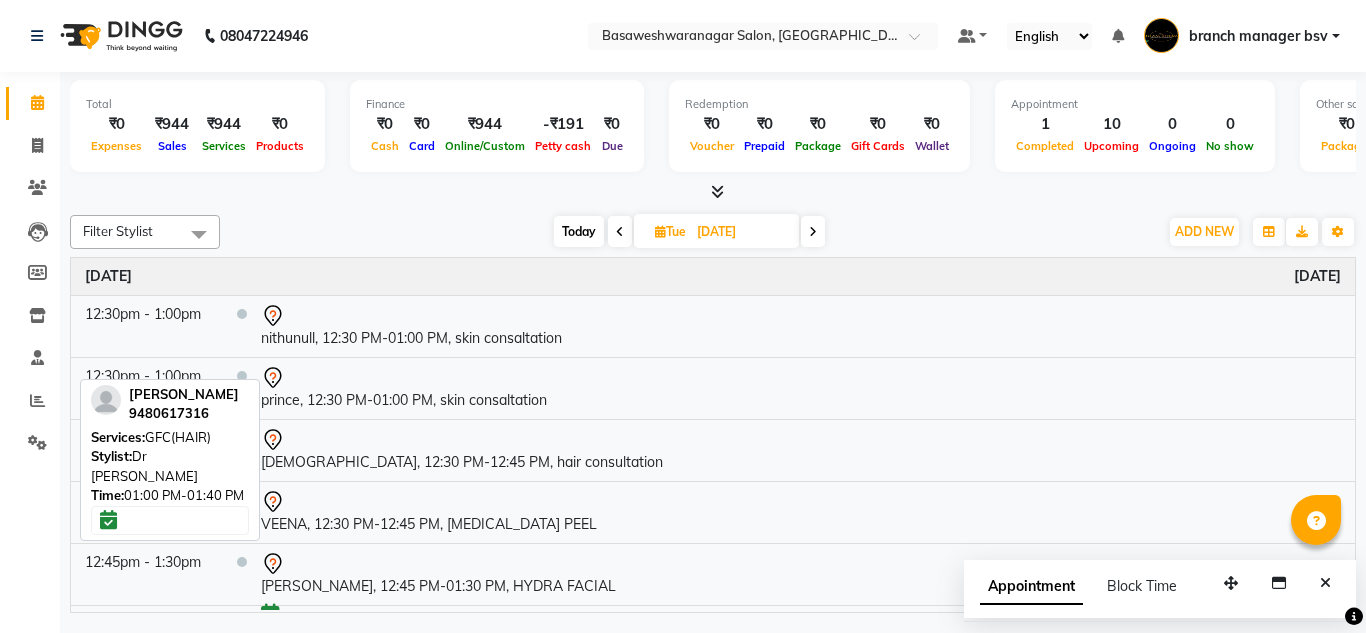 scroll, scrollTop: 0, scrollLeft: 0, axis: both 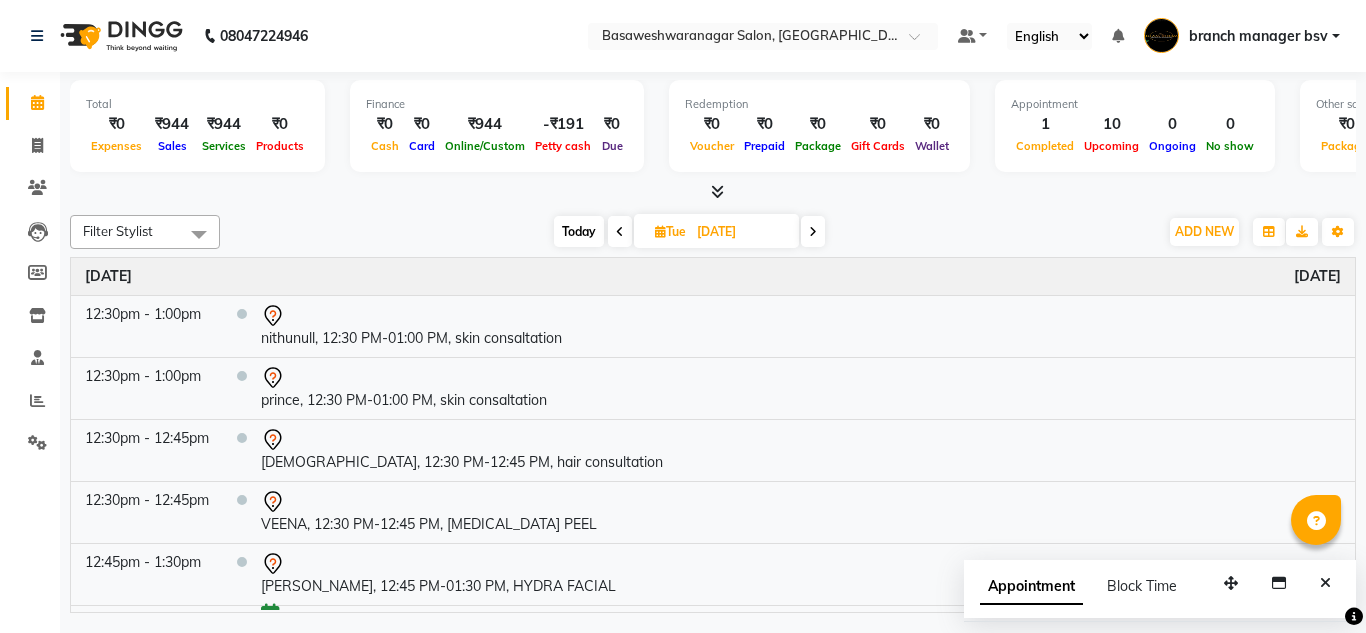 click on "Today" at bounding box center (579, 231) 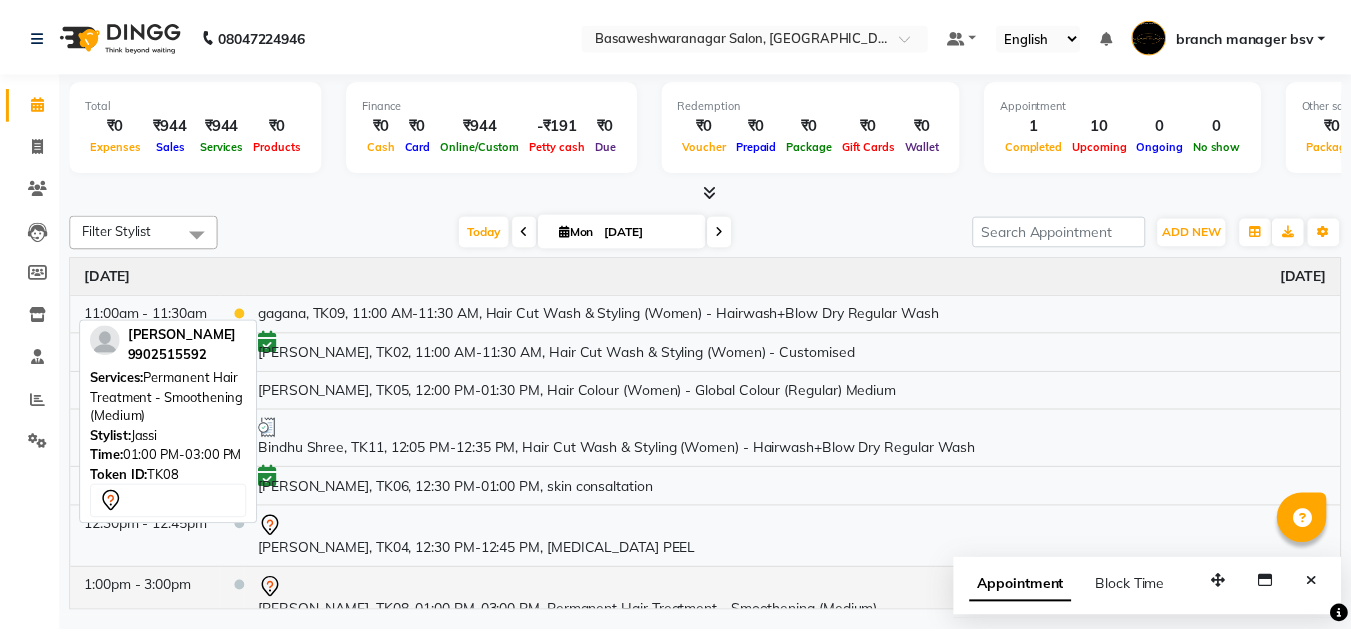 scroll, scrollTop: 174, scrollLeft: 0, axis: vertical 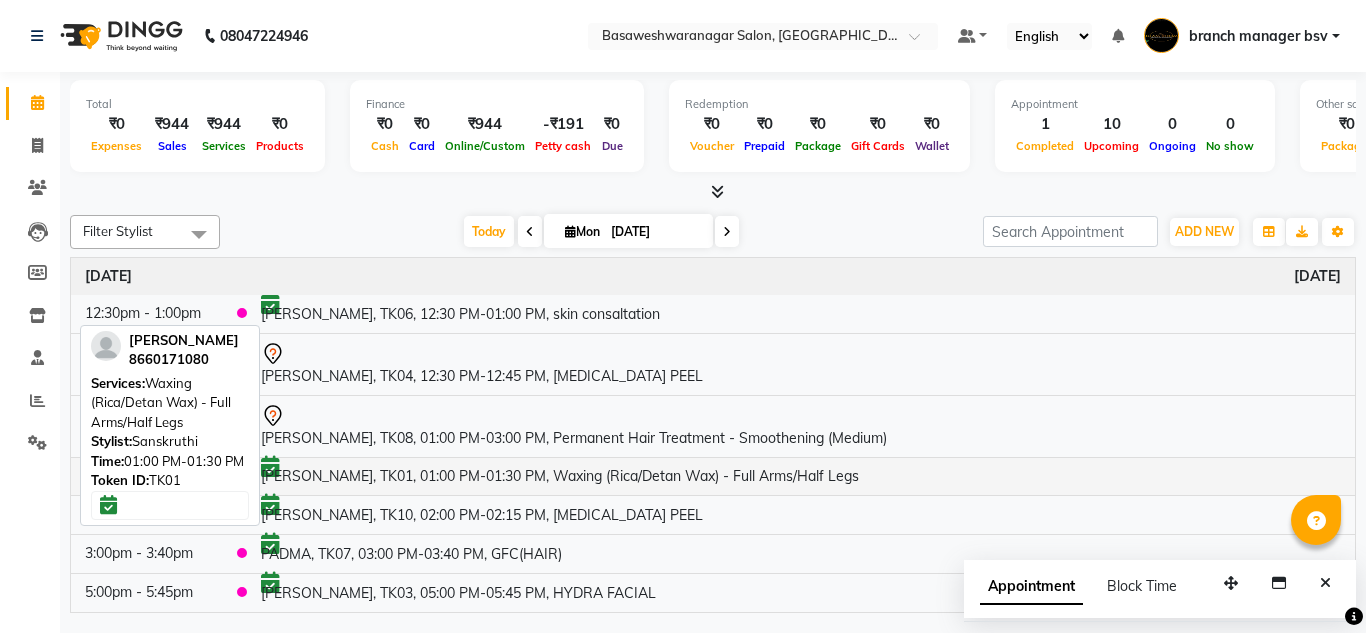 click on "[PERSON_NAME], TK01, 01:00 PM-01:30 PM, Waxing (Rica/Detan Wax) - Full Arms/Half Legs" at bounding box center (801, 476) 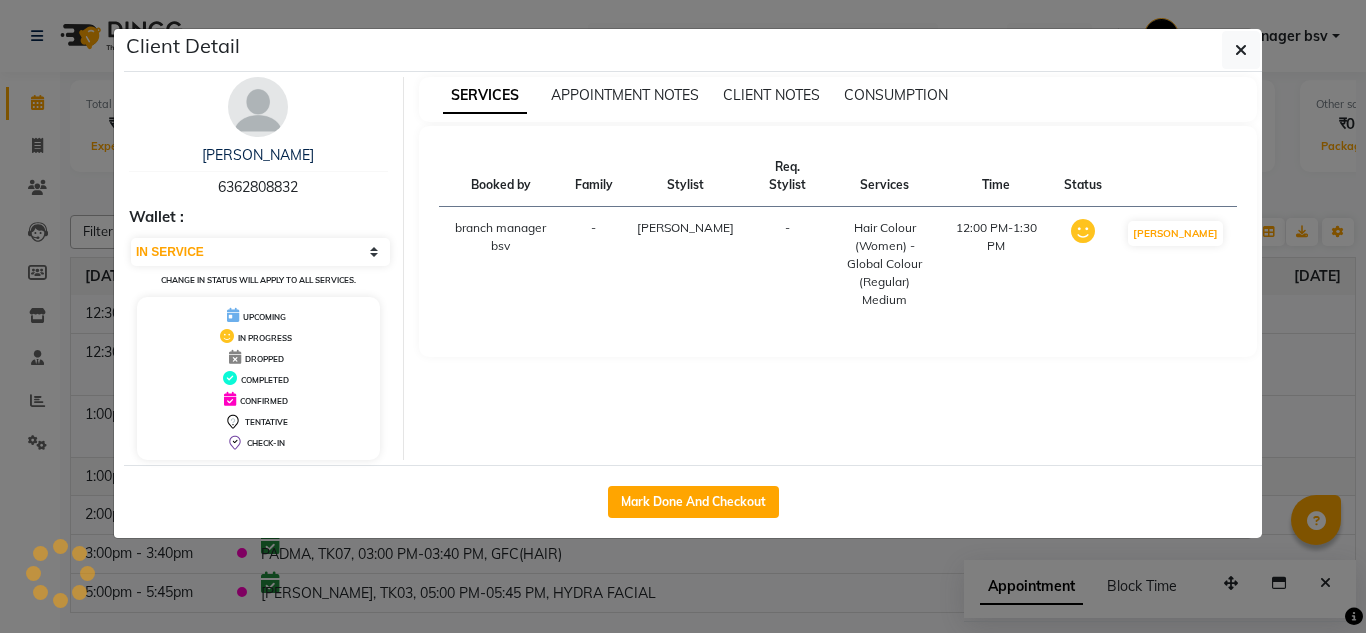 select on "6" 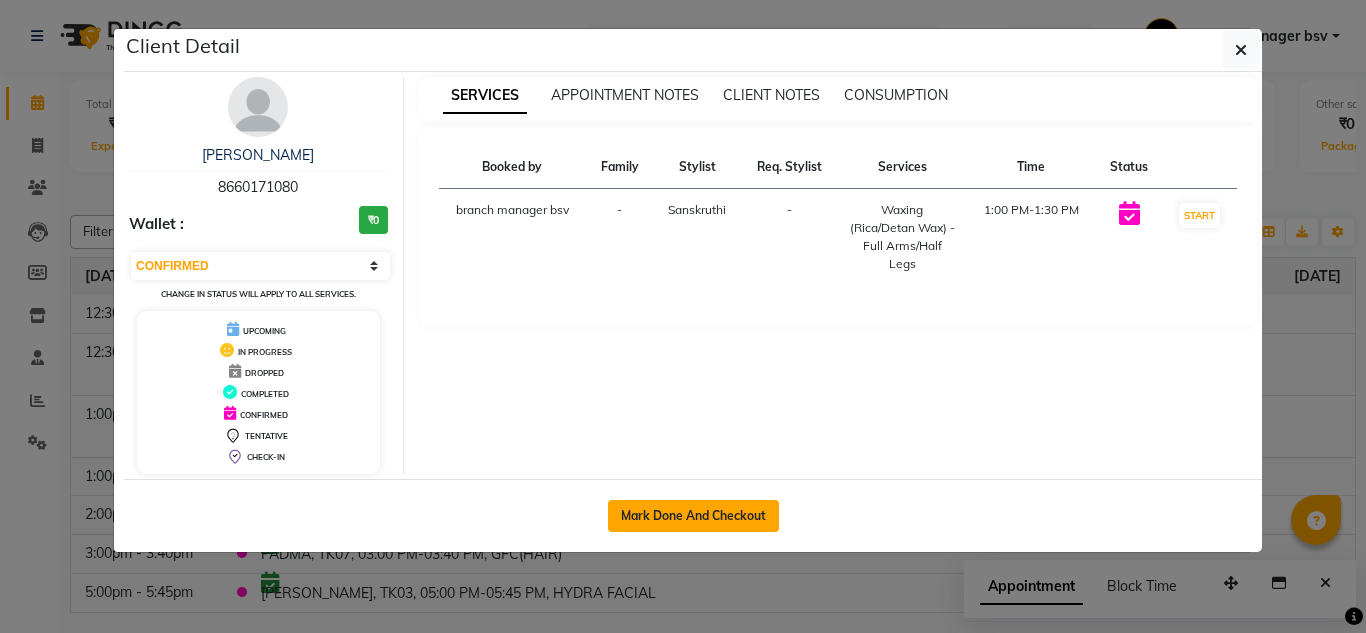 click on "Mark Done And Checkout" 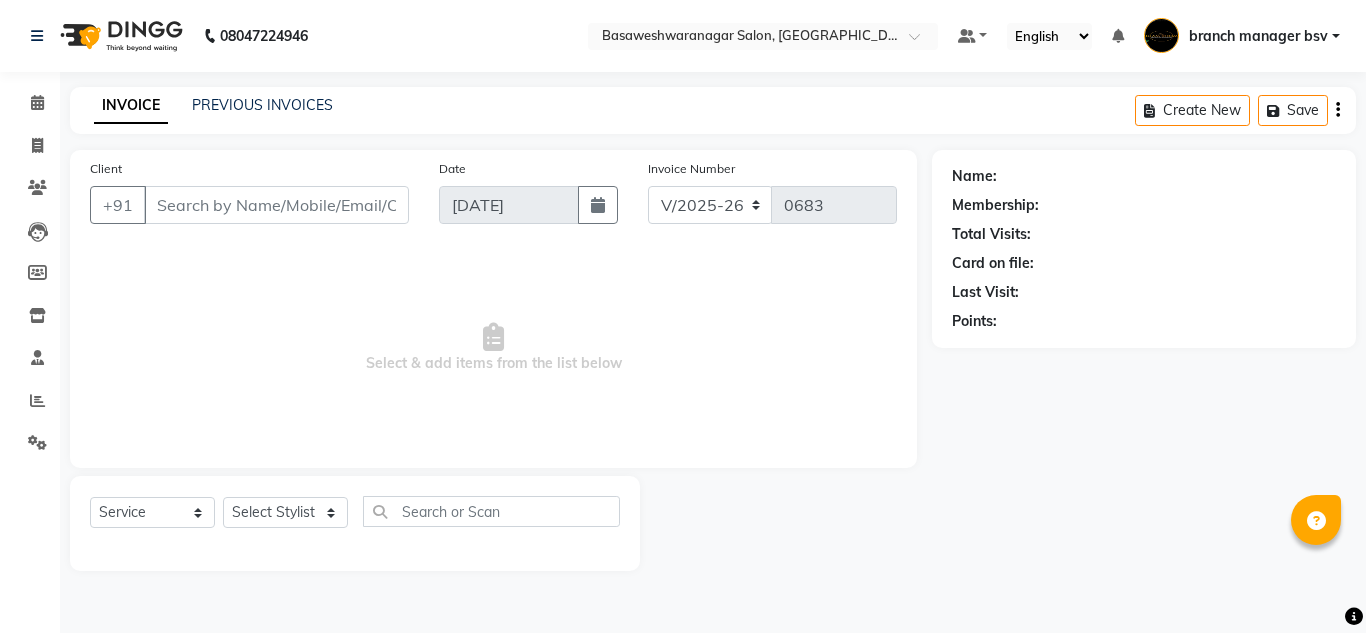type on "8660171080" 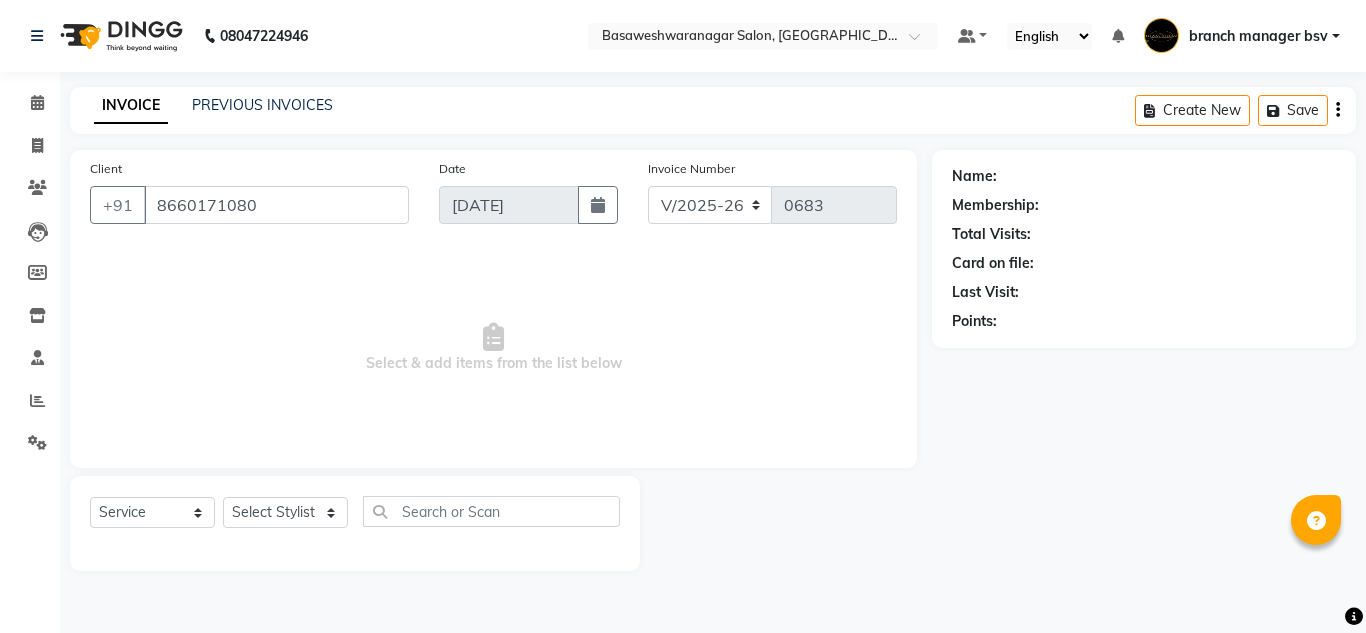 select on "30333" 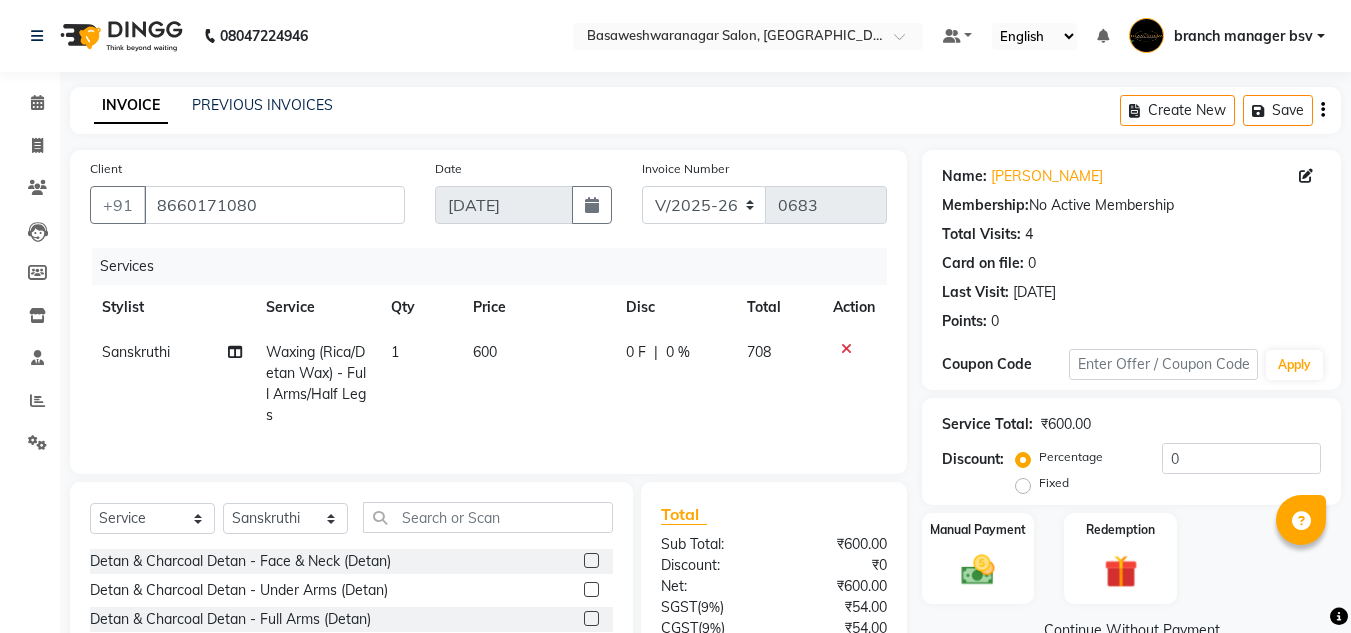 click on "600" 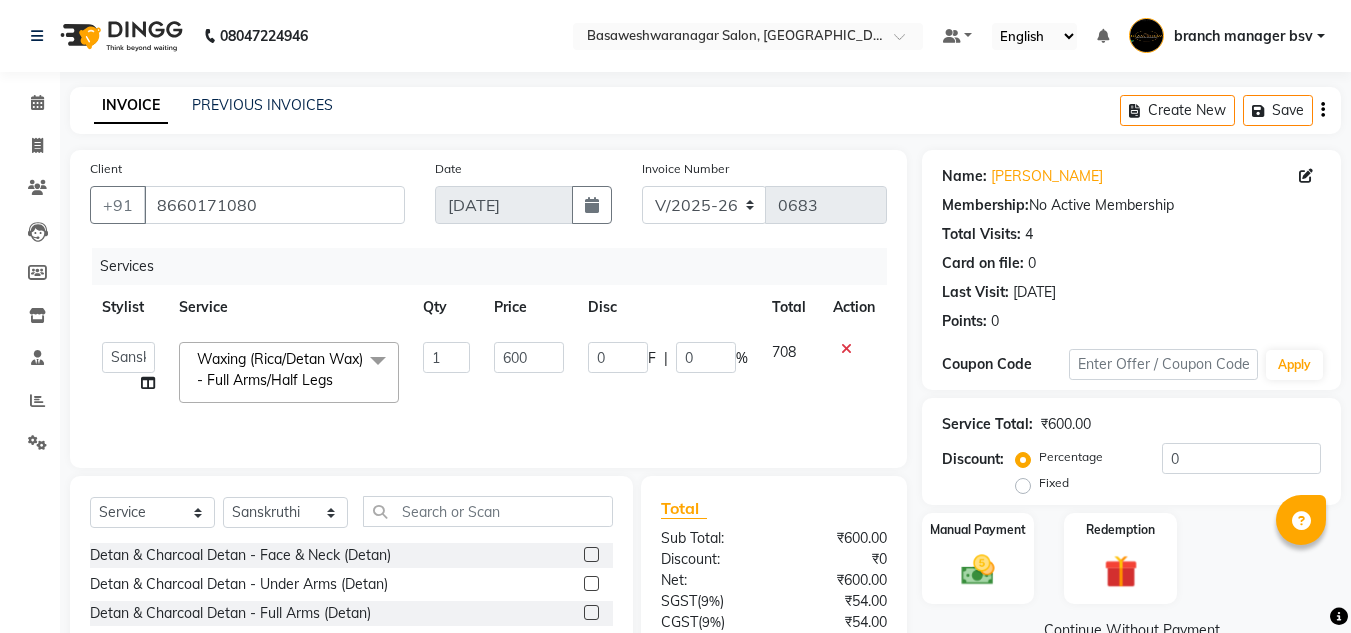 click on "600" 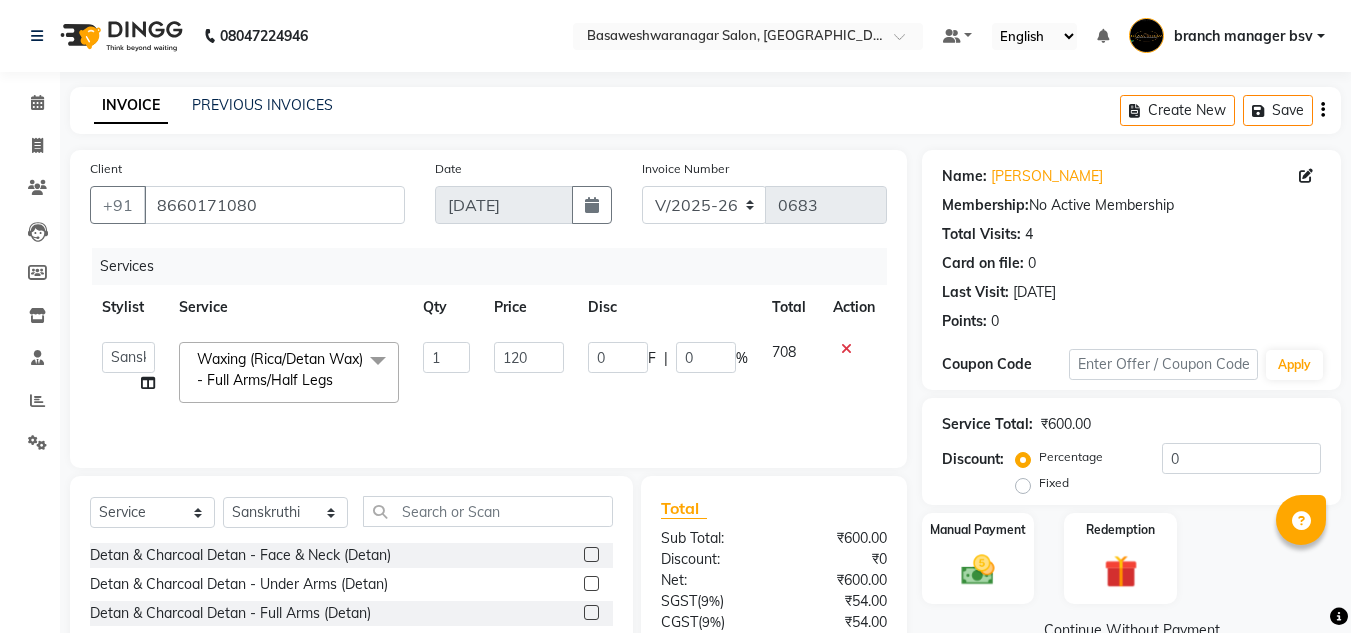 type on "1200" 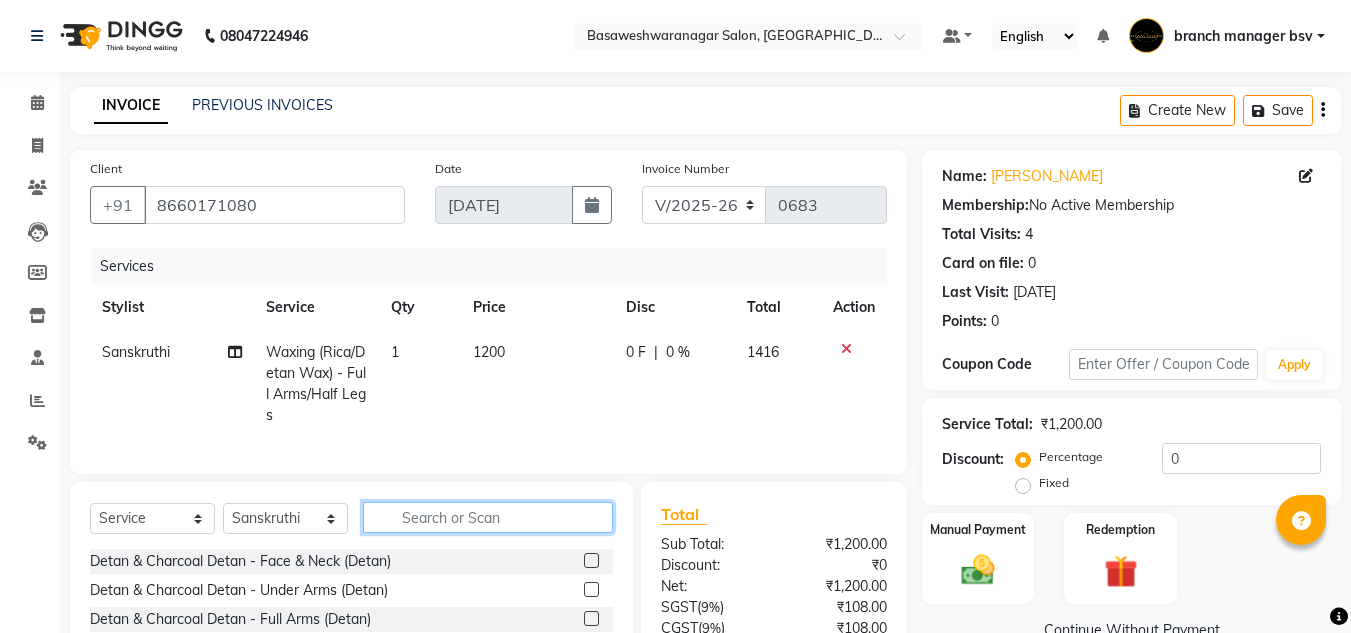 click 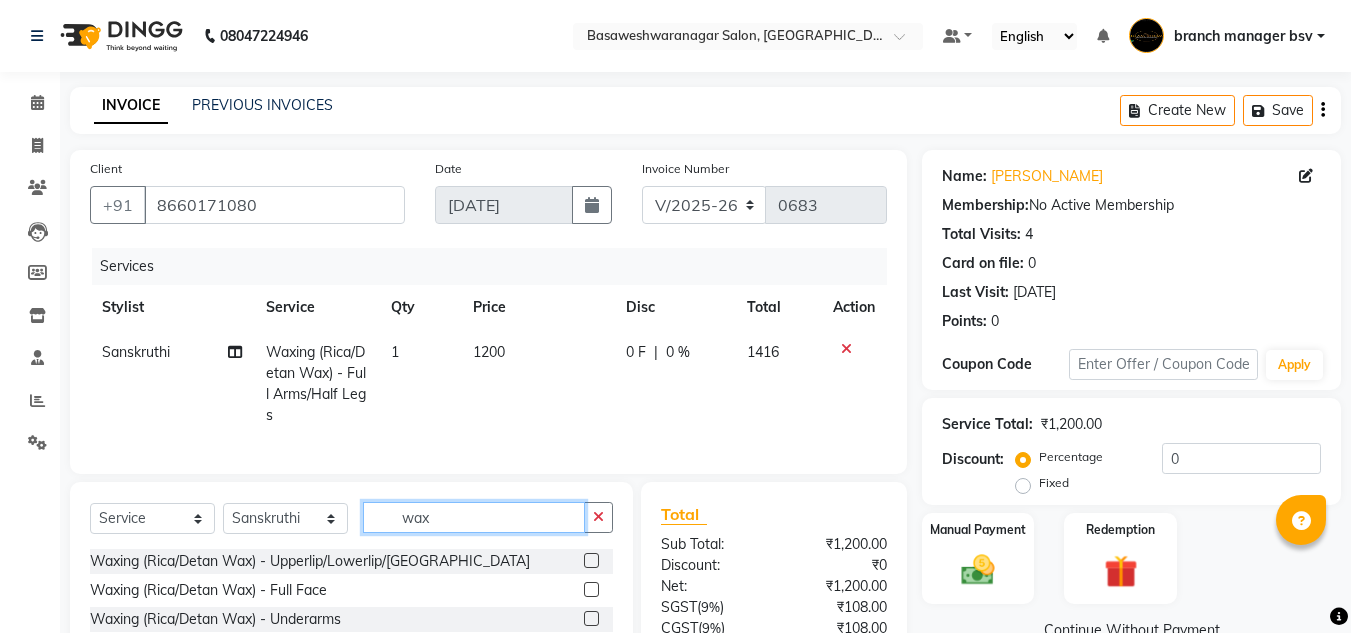 scroll, scrollTop: 61, scrollLeft: 0, axis: vertical 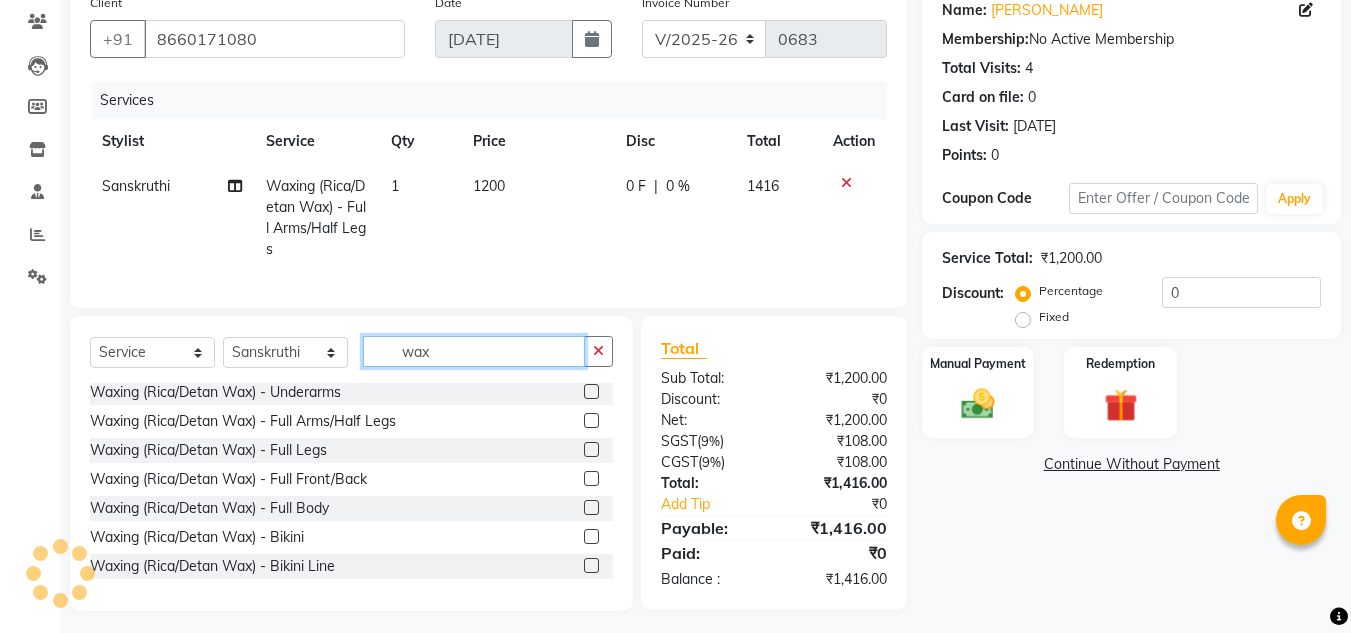 type on "wax" 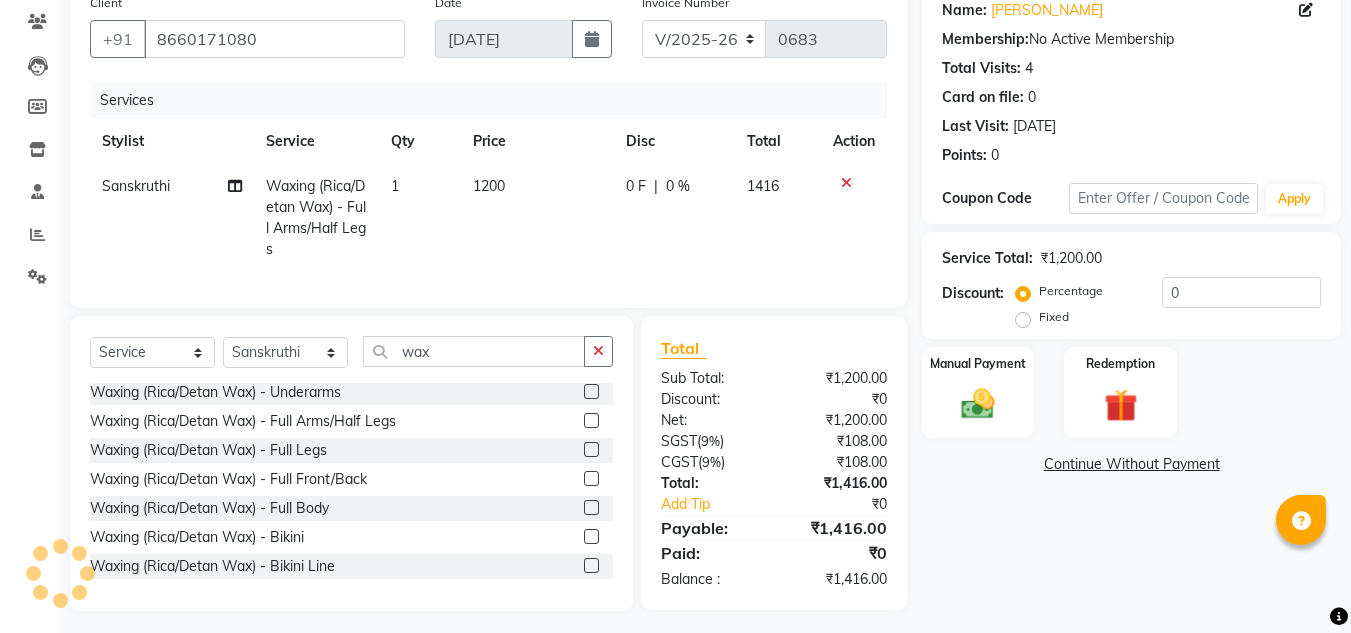 click 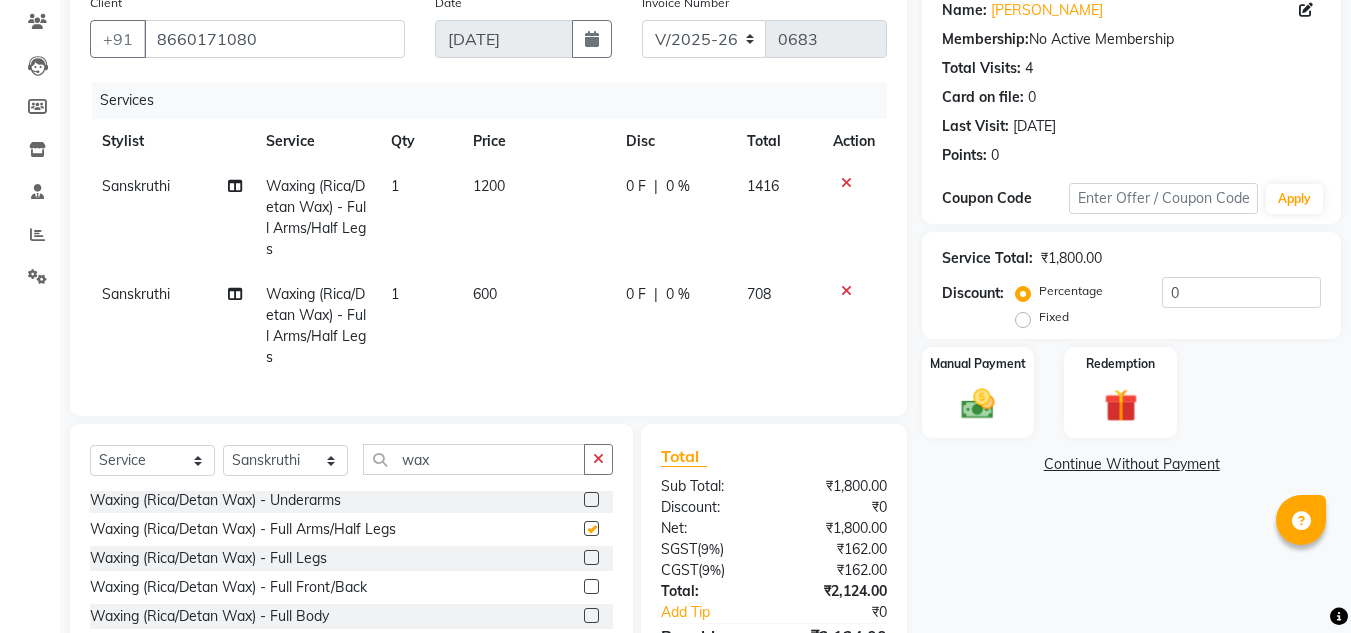 checkbox on "false" 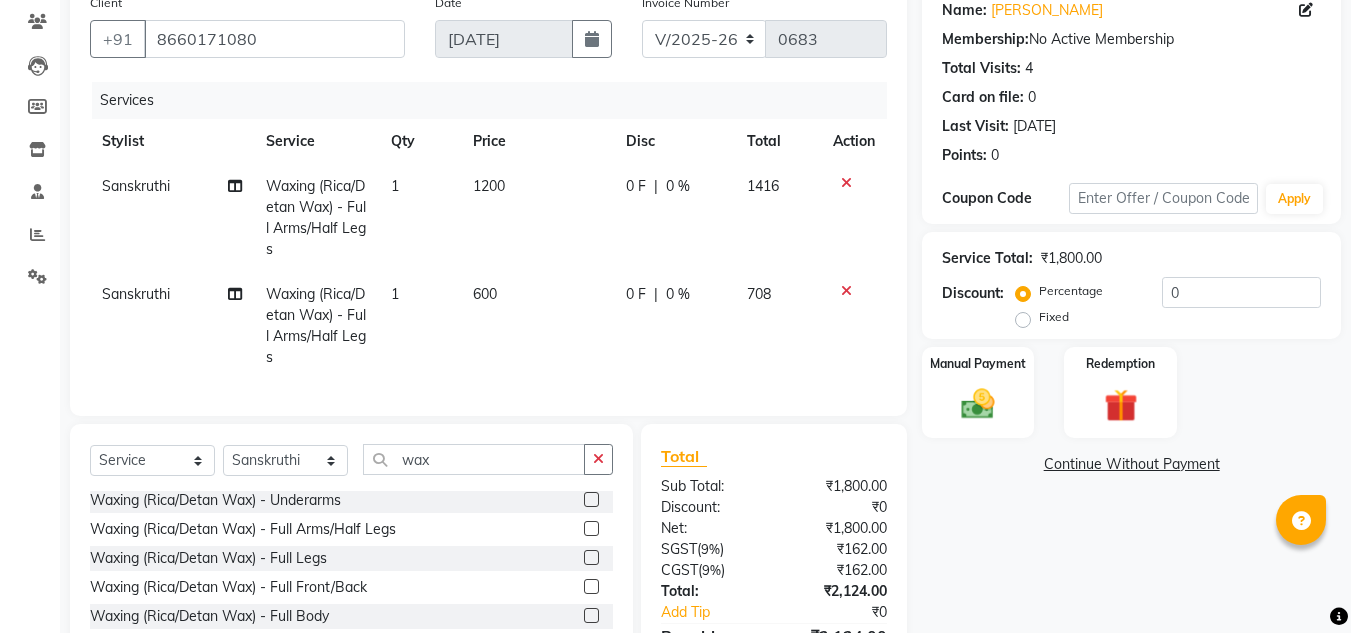 click on "600" 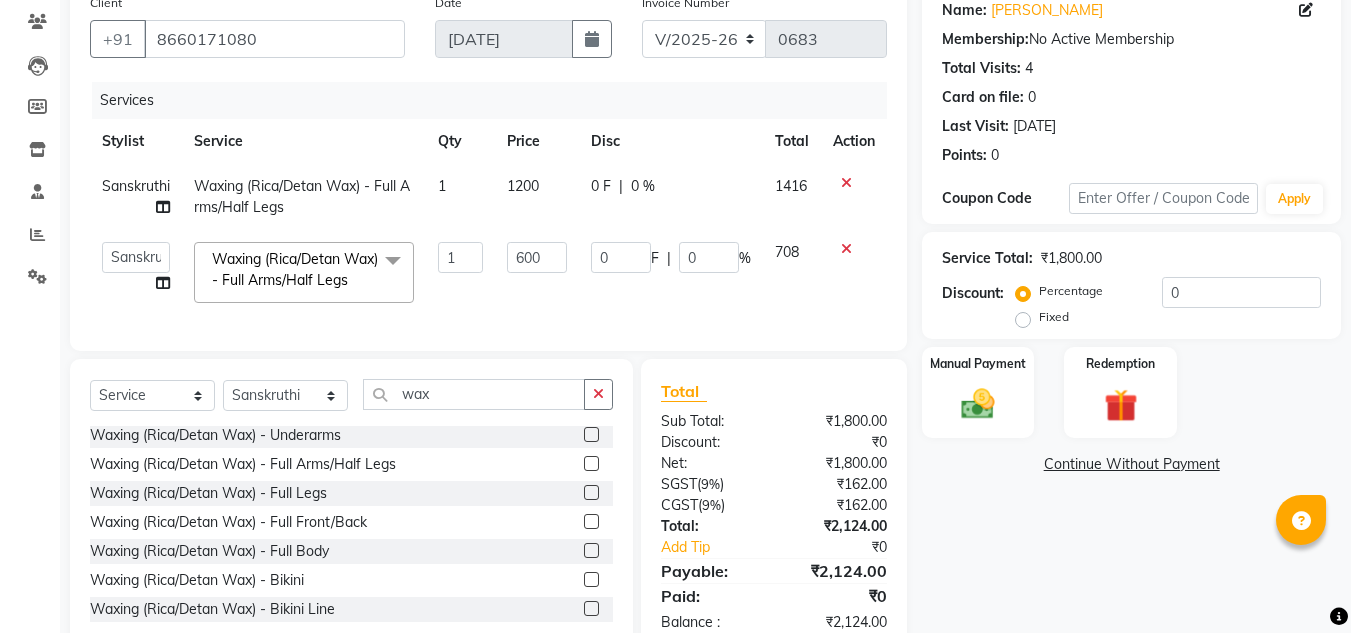 click on "600" 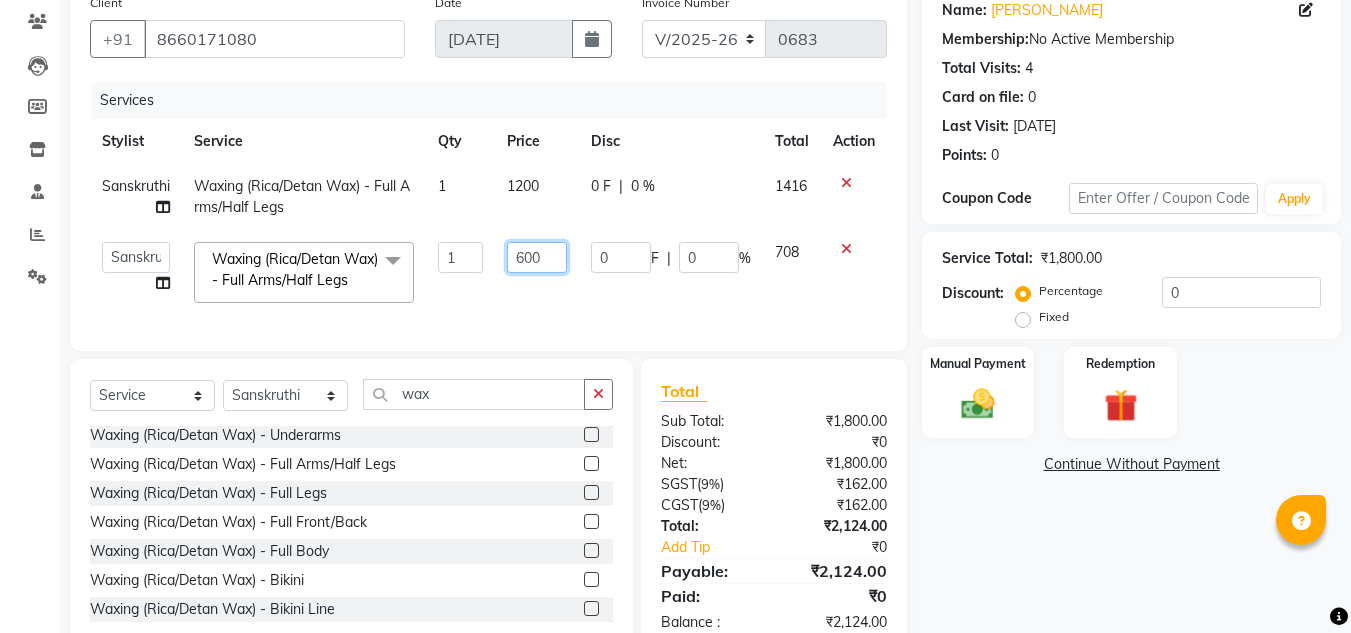 click on "600" 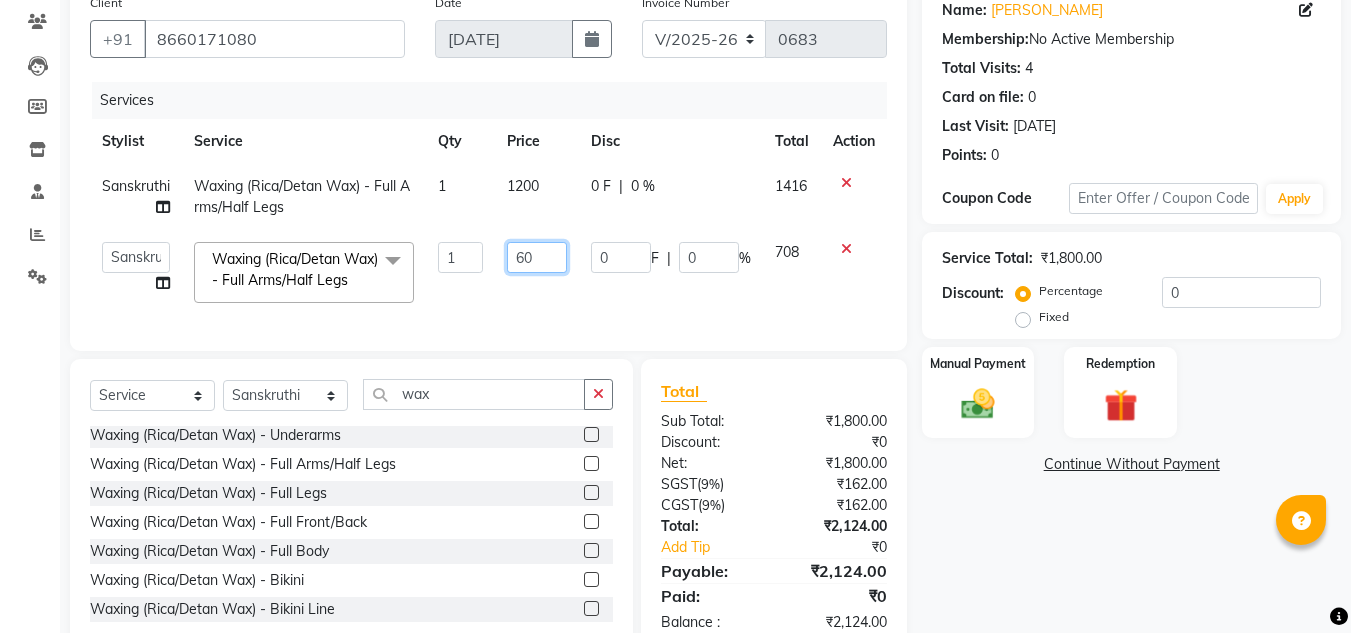 type on "6" 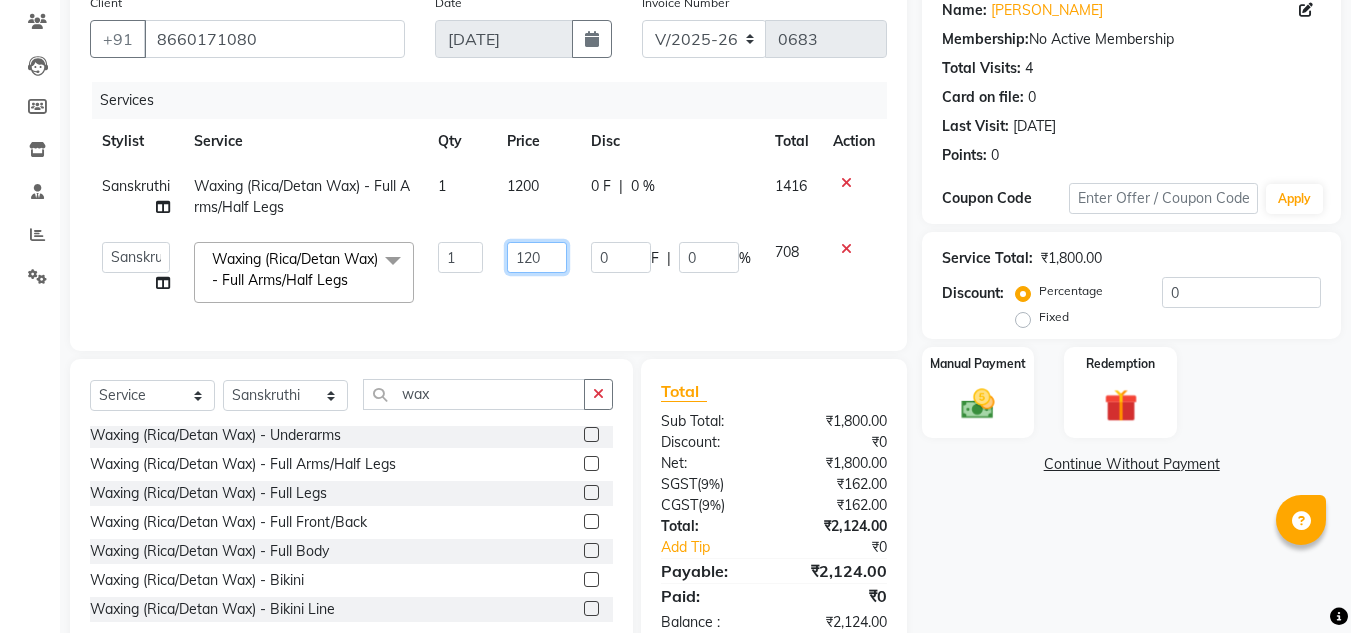 type on "1200" 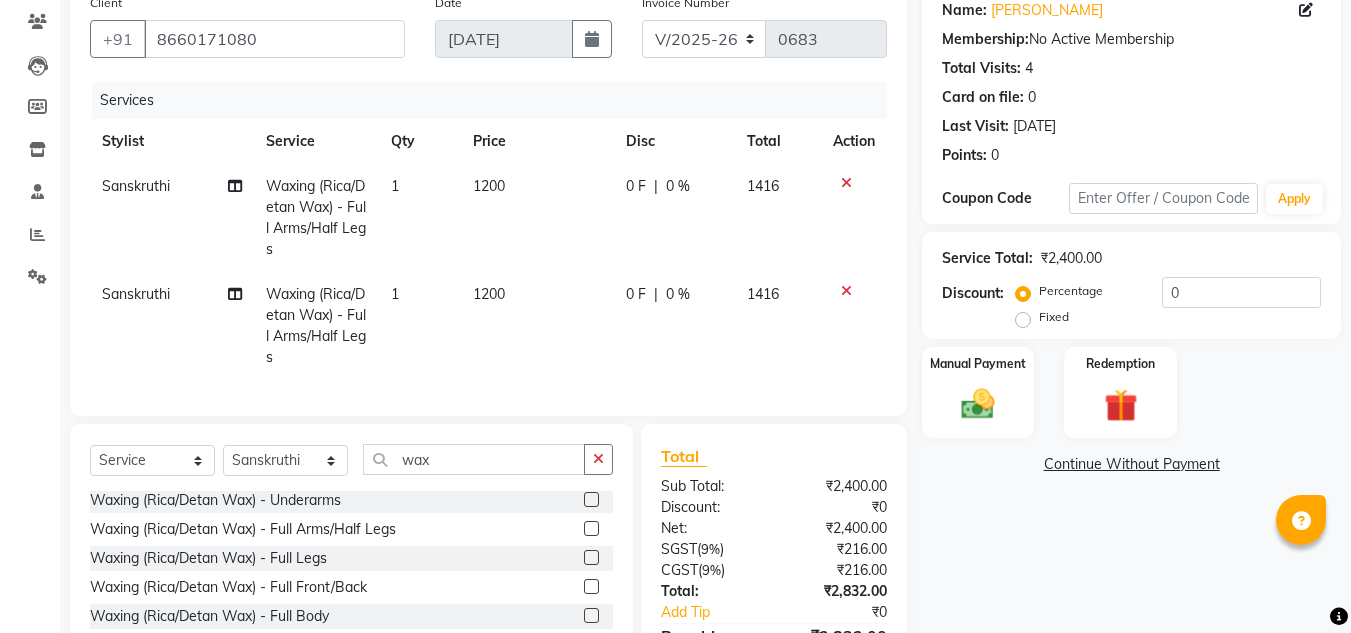click on "Waxing (Rica/Detan Wax) - Upperlip/Lowerlip/[GEOGRAPHIC_DATA]  Waxing (Rica/Detan Wax) - Full Face  Waxing (Rica/Detan Wax) - Underarms  Waxing (Rica/Detan Wax) - Full Arms/Half Legs  Waxing (Rica/Detan Wax) - Full Legs  Waxing (Rica/Detan Wax) - Full Front/Back  Waxing (Rica/Detan Wax) - Full Body  Waxing (Rica/Detan Wax) - Bikini  Waxing (Rica/Detan Wax) - Bikini Line" 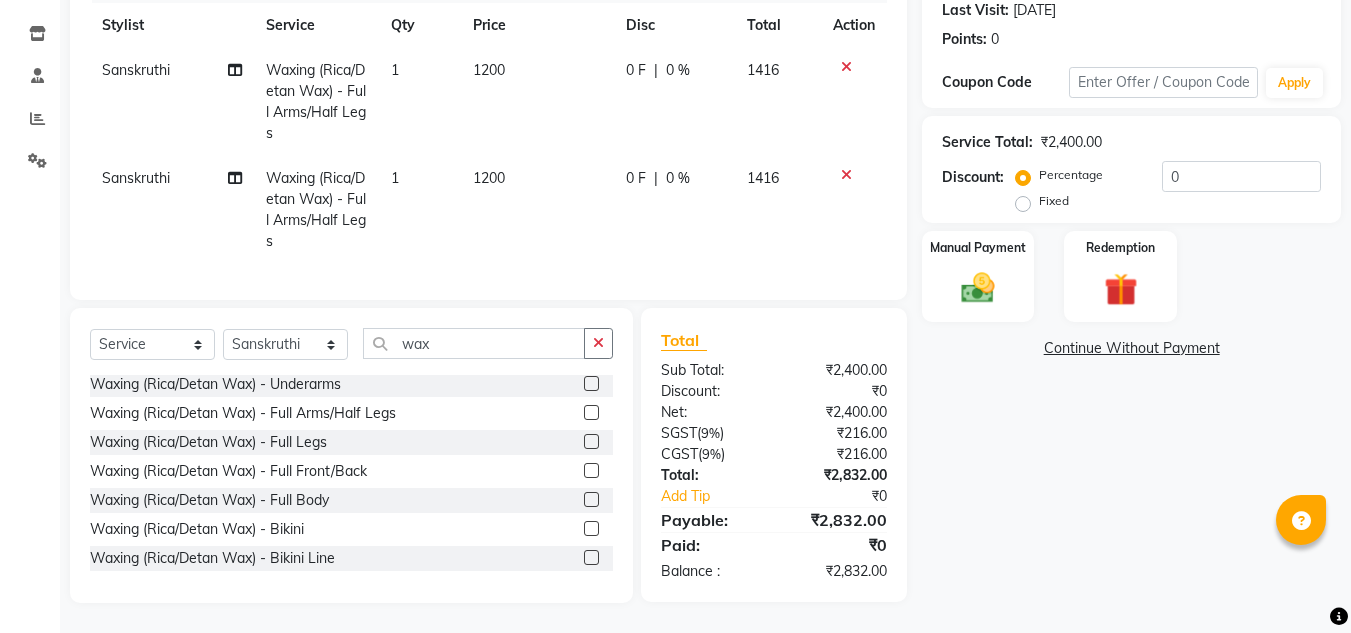 click 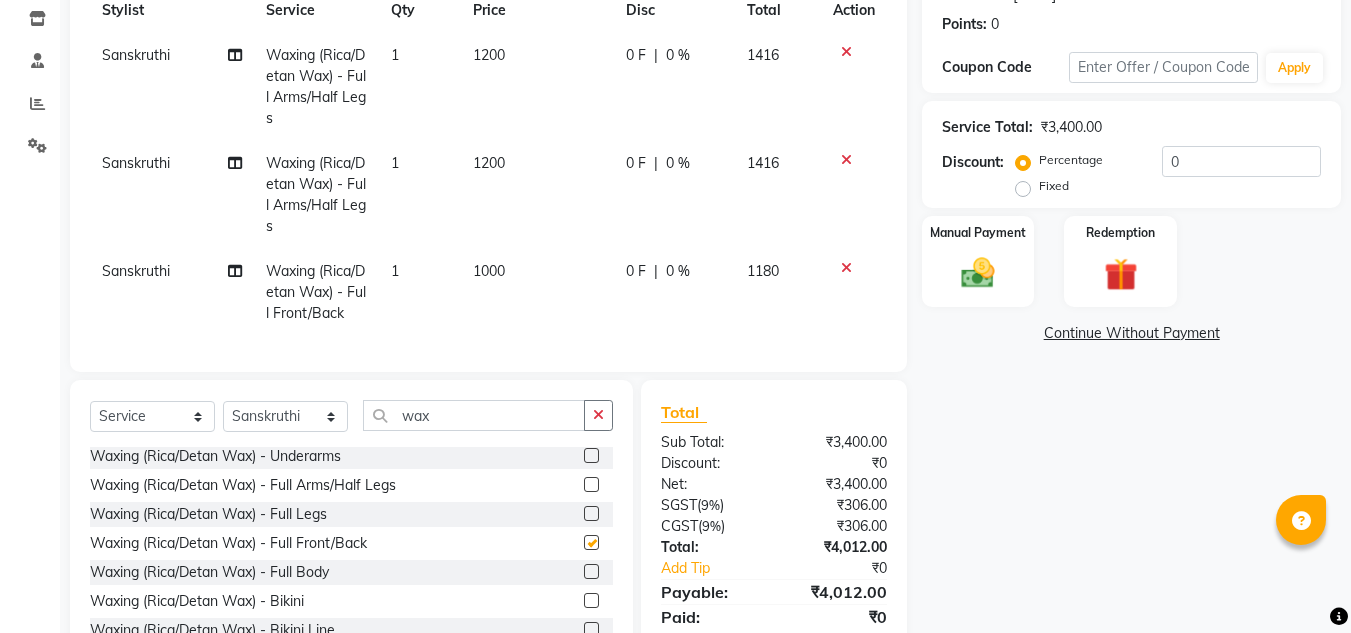 checkbox on "false" 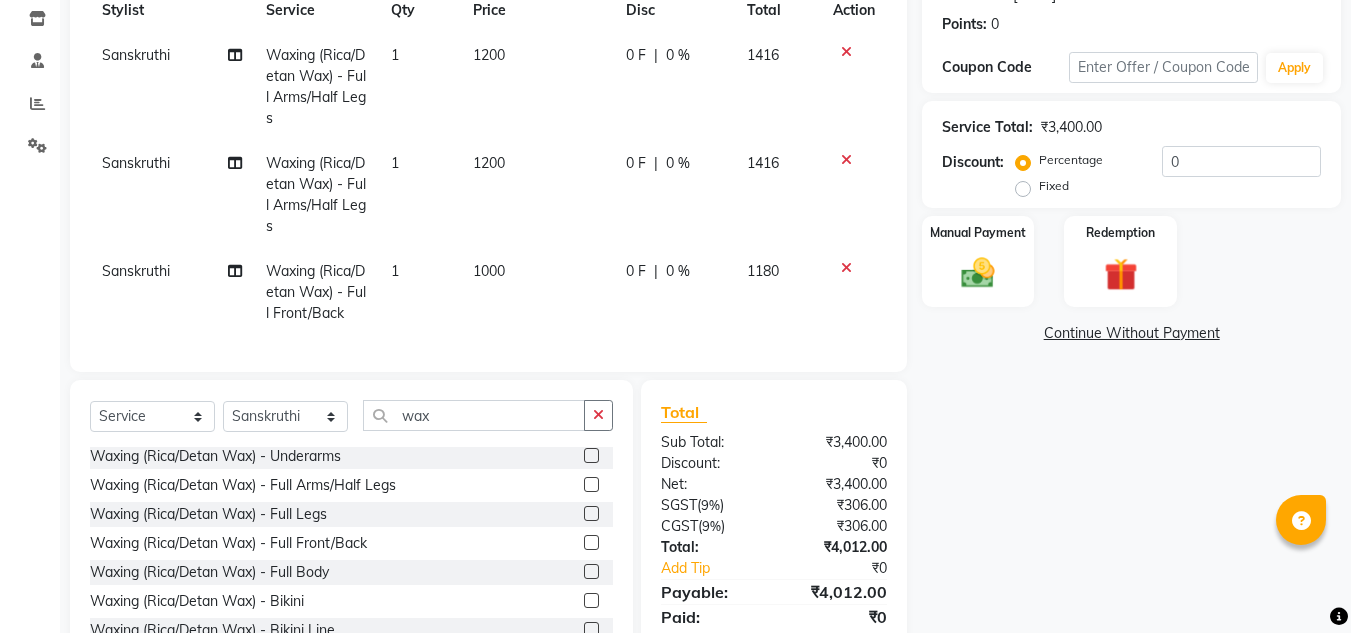 click on "1000" 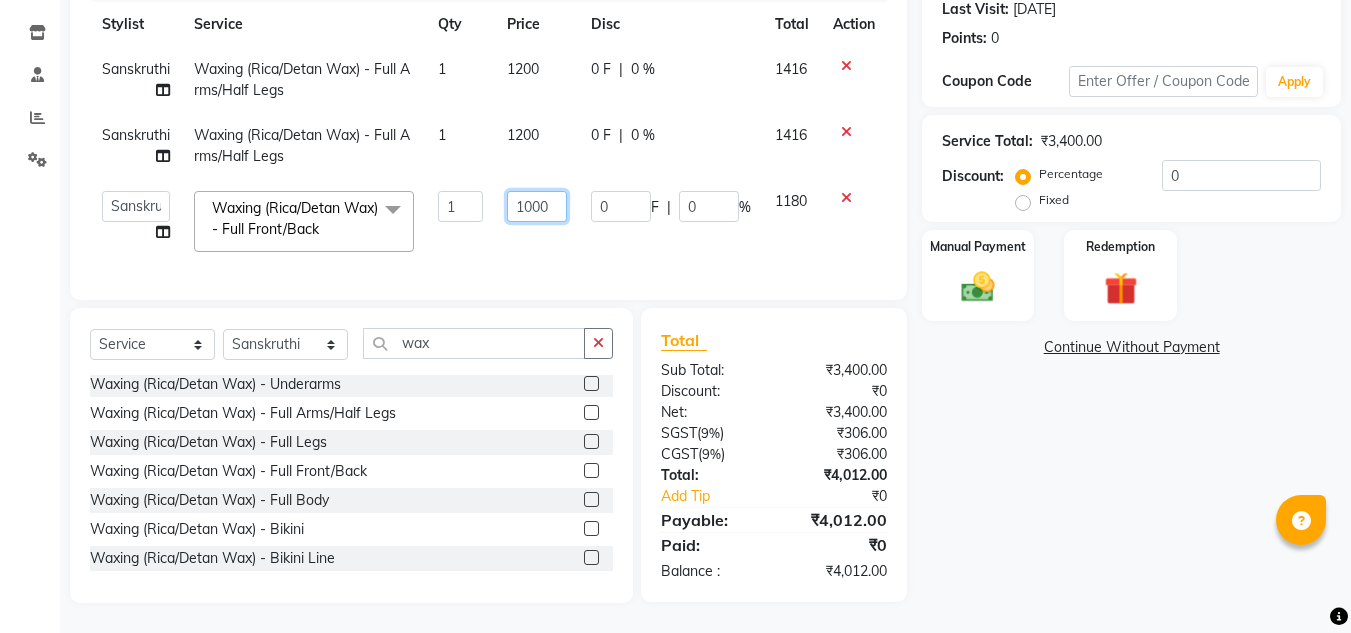 click on "1000" 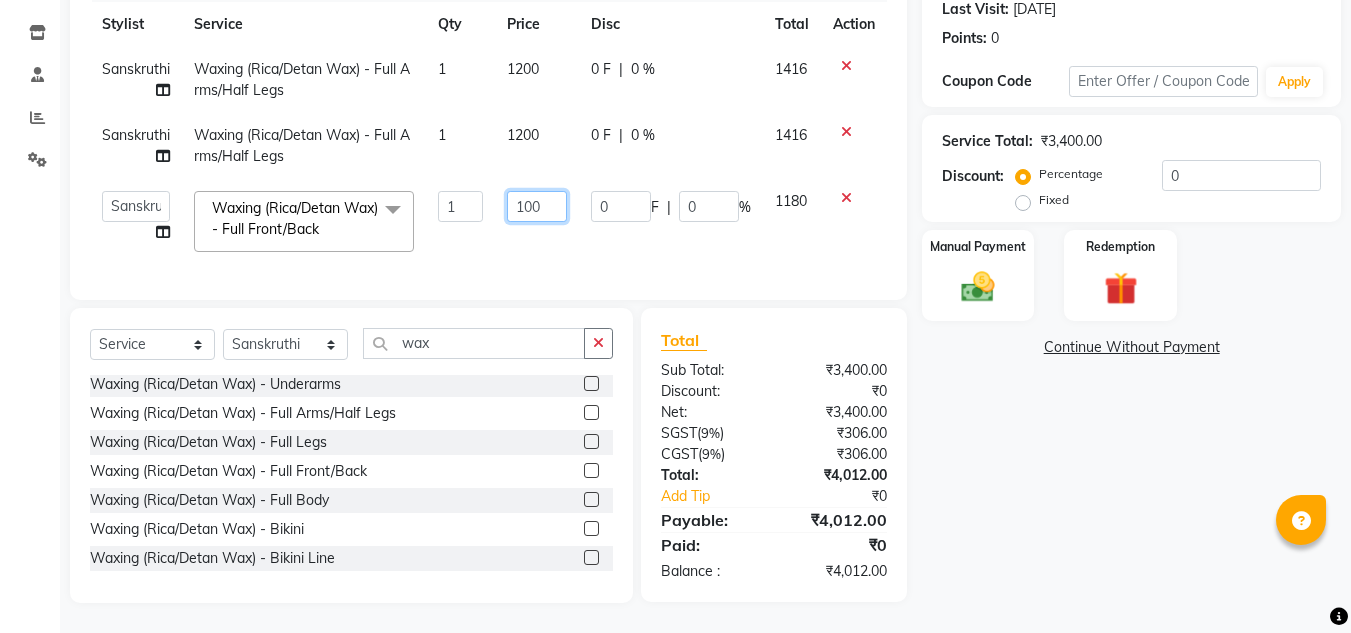 type on "1200" 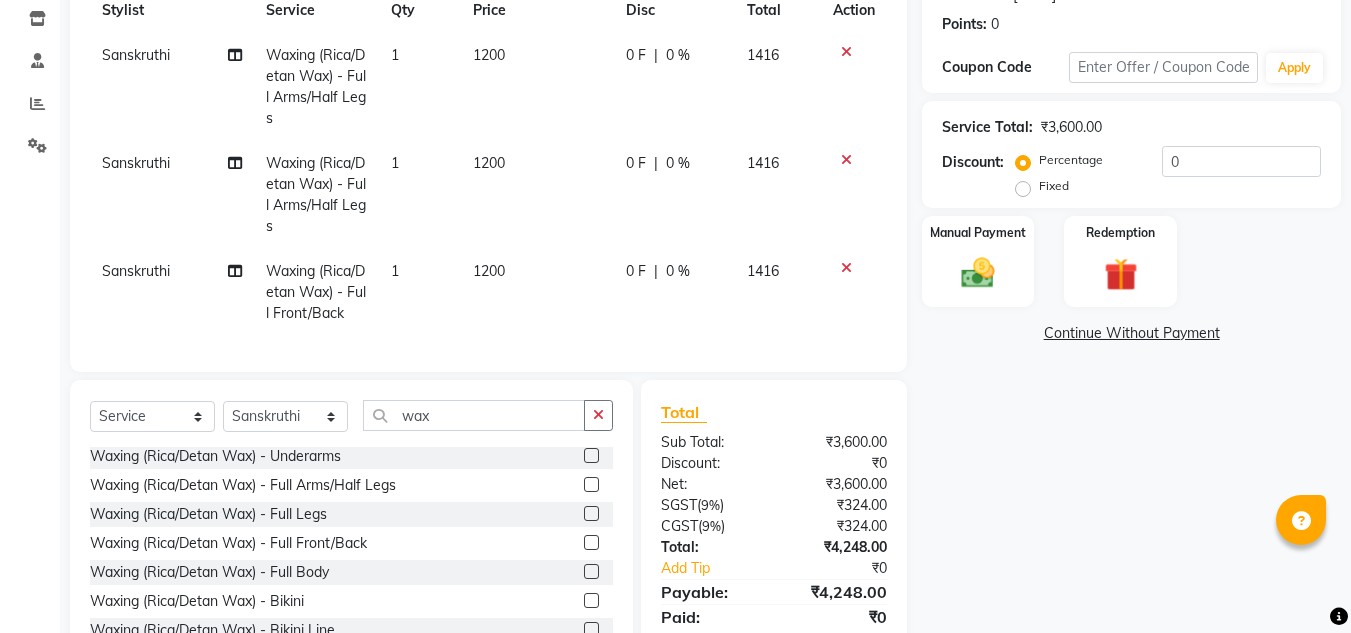 click on "Client [PHONE_NUMBER] Date [DATE] Invoice Number V/2025 V/[PHONE_NUMBER] Services Stylist Service Qty Price Disc Total Action Sanskruthi Waxing (Rica/Detan Wax) - Full Arms/Half Legs 1 1200 0 F | 0 % 1416 Sanskruthi Waxing (Rica/Detan Wax) - Full Arms/Half Legs 1 1200 0 F | 0 % 1416 Sanskruthi Waxing (Rica/Detan Wax) - Full Front/Back 1 1200 0 F | 0 % 1416 Select  Service  Product  Membership  Package Voucher Prepaid Gift Card  Select Stylist [PERSON_NAME] manager bsv [PERSON_NAME] [PERSON_NAME] [PERSON_NAME] [PERSON_NAME] pooja accounts [PERSON_NAME] [PERSON_NAME] Rasna Sanskruthi shangnimwom [PERSON_NAME] [PERSON_NAME] [PERSON_NAME]  TEZZ The Glam Room [PERSON_NAME] [PERSON_NAME] wax Waxing (Rica/Detan Wax) - Upperlip/Lowerlip/[GEOGRAPHIC_DATA]  Waxing (Rica/Detan Wax) - Full Face  Waxing (Rica/Detan Wax) - Underarms  Waxing (Rica/Detan Wax) - Full Arms/Half Legs  Waxing (Rica/Detan Wax) - Full Legs  Waxing (Rica/Detan Wax) - Full Front/Back  Waxing (Rica/Detan Wax) - Full Body  Waxing (Rica/Detan Wax) - Bikini  Waxing (Rica/Detan Wax) - Bikini Line" 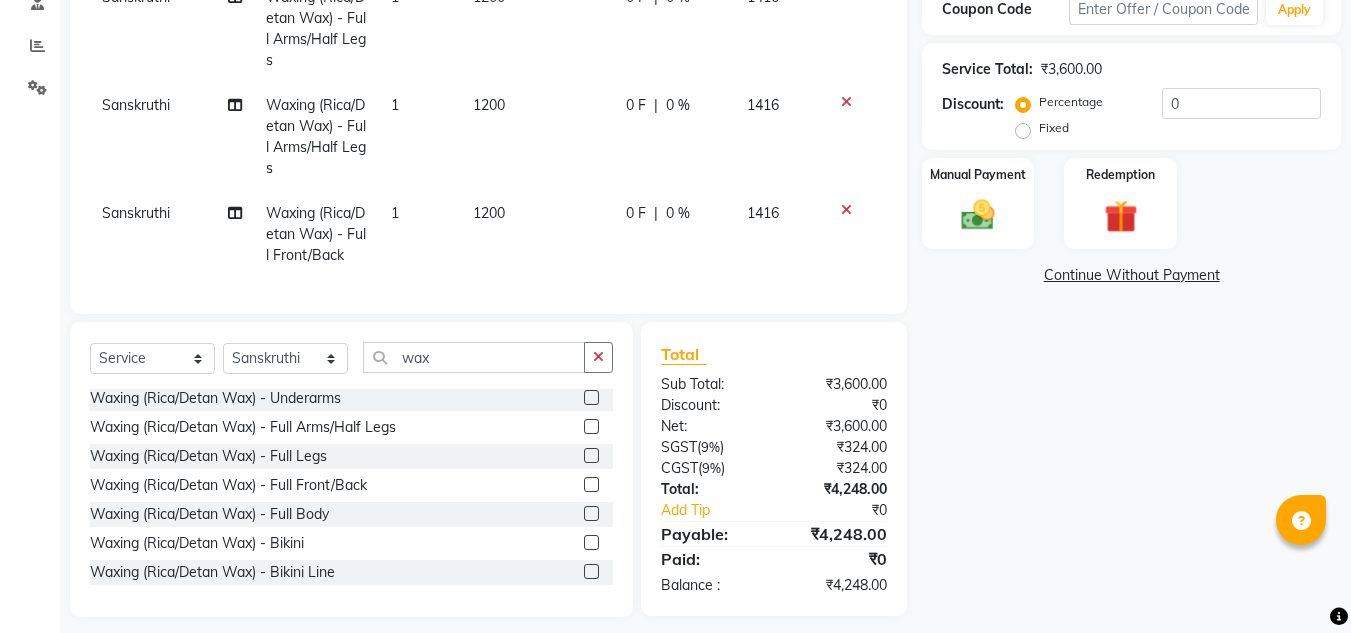 scroll, scrollTop: 384, scrollLeft: 0, axis: vertical 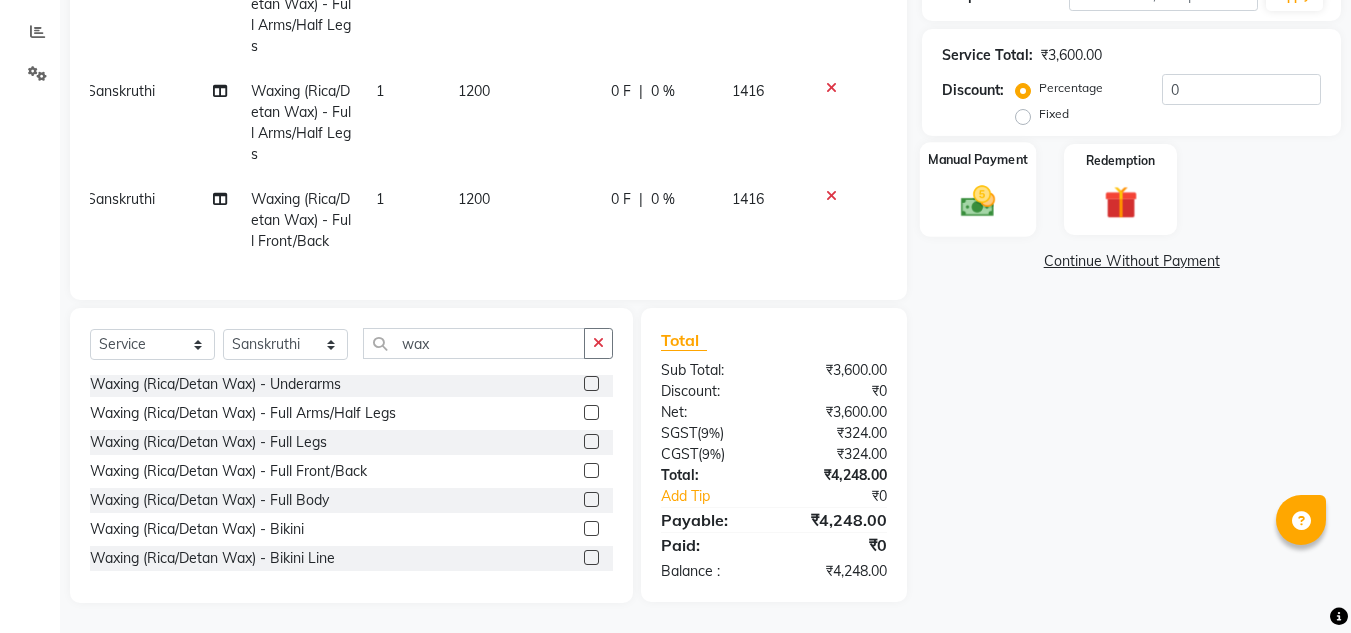 click on "Manual Payment" 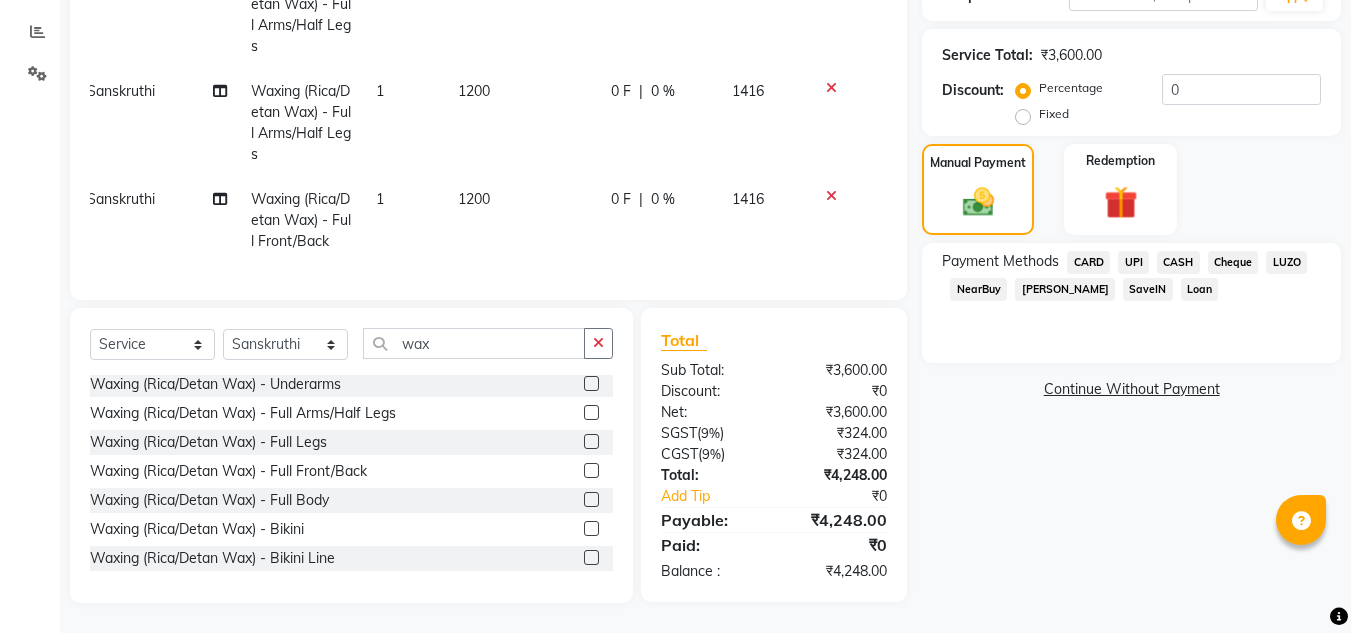 click on "UPI" 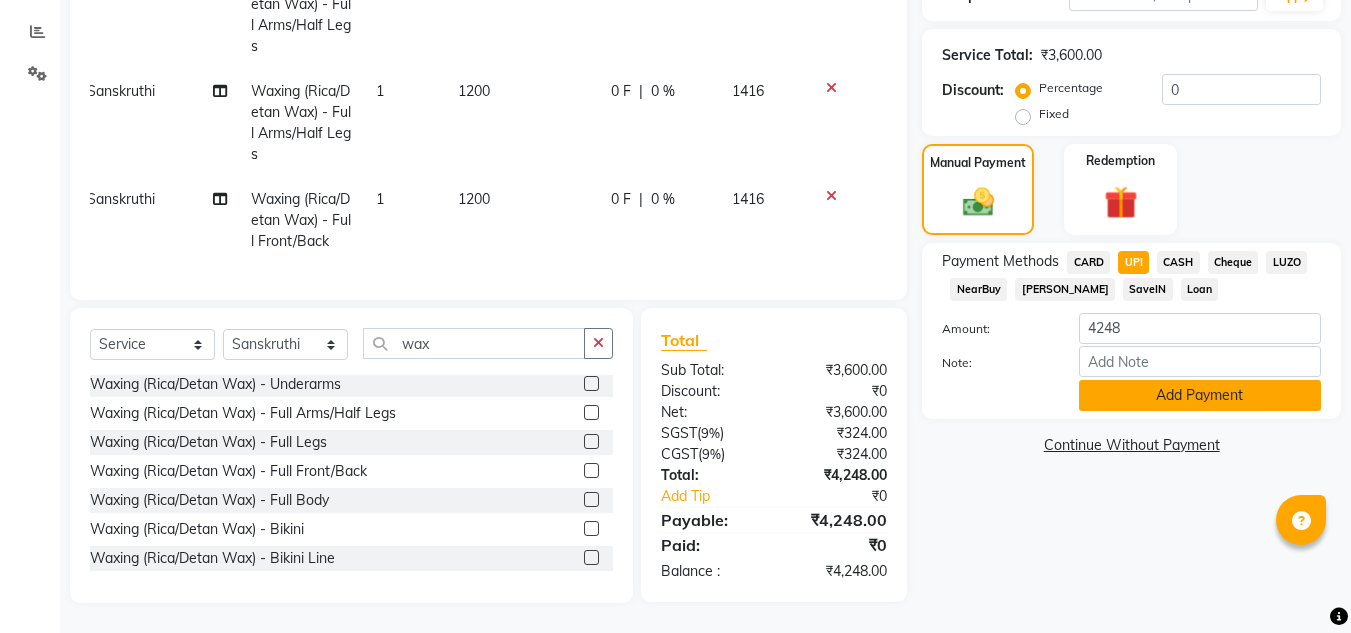 click on "Add Payment" 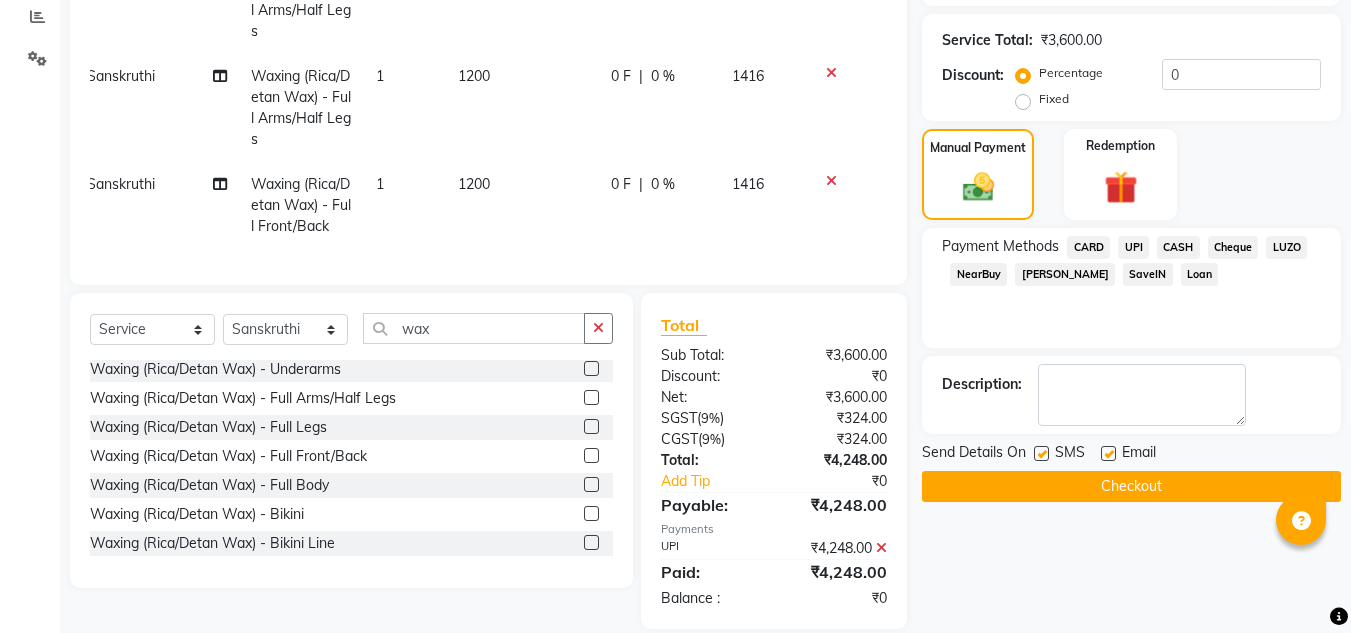 scroll, scrollTop: 425, scrollLeft: 0, axis: vertical 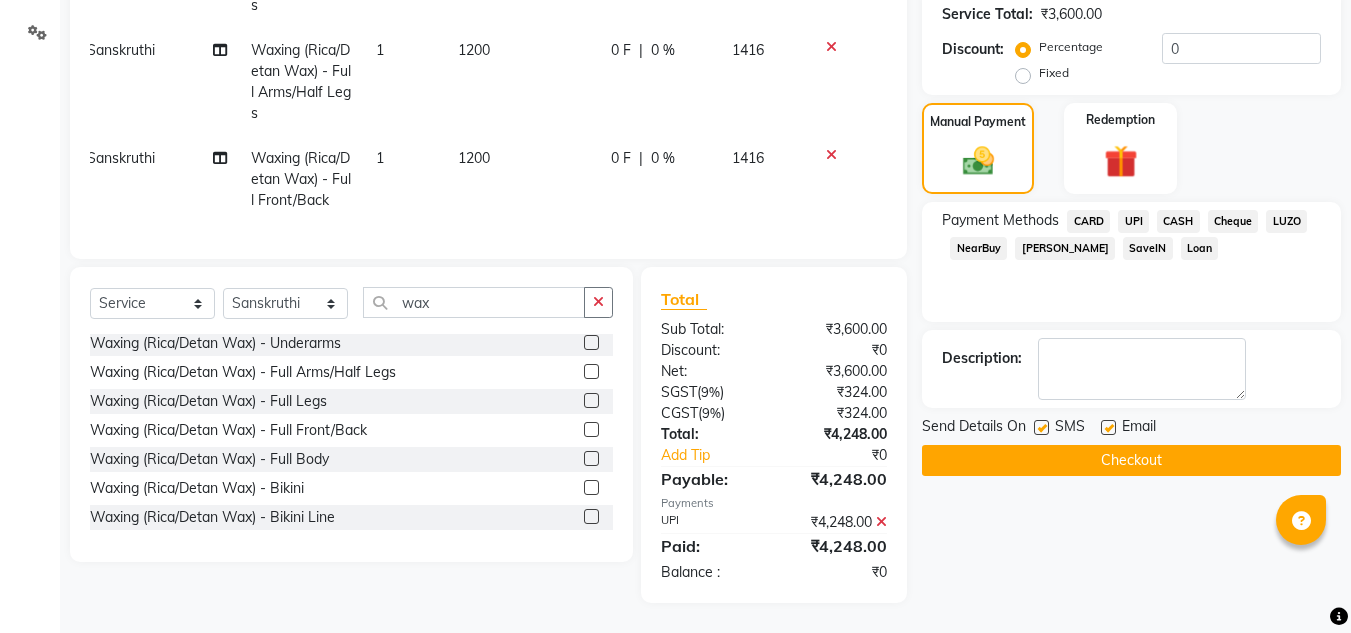 click on "Checkout" 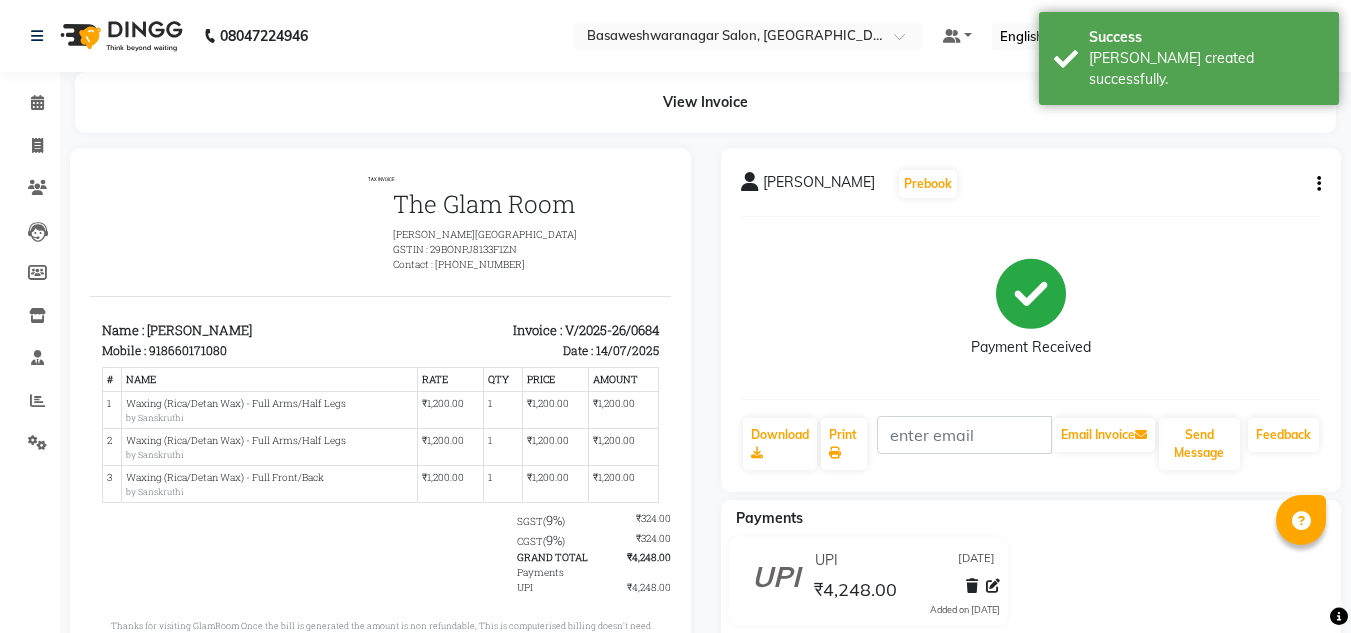 scroll, scrollTop: 0, scrollLeft: 0, axis: both 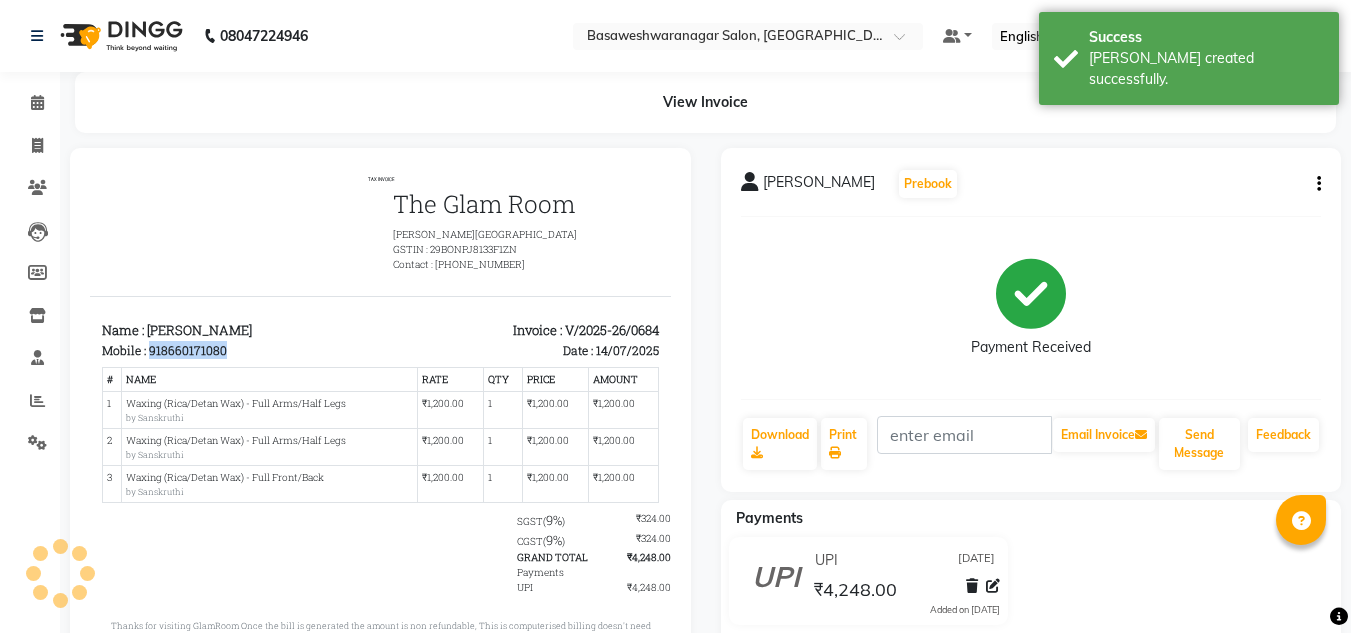 click on "918660171080" at bounding box center (188, 350) 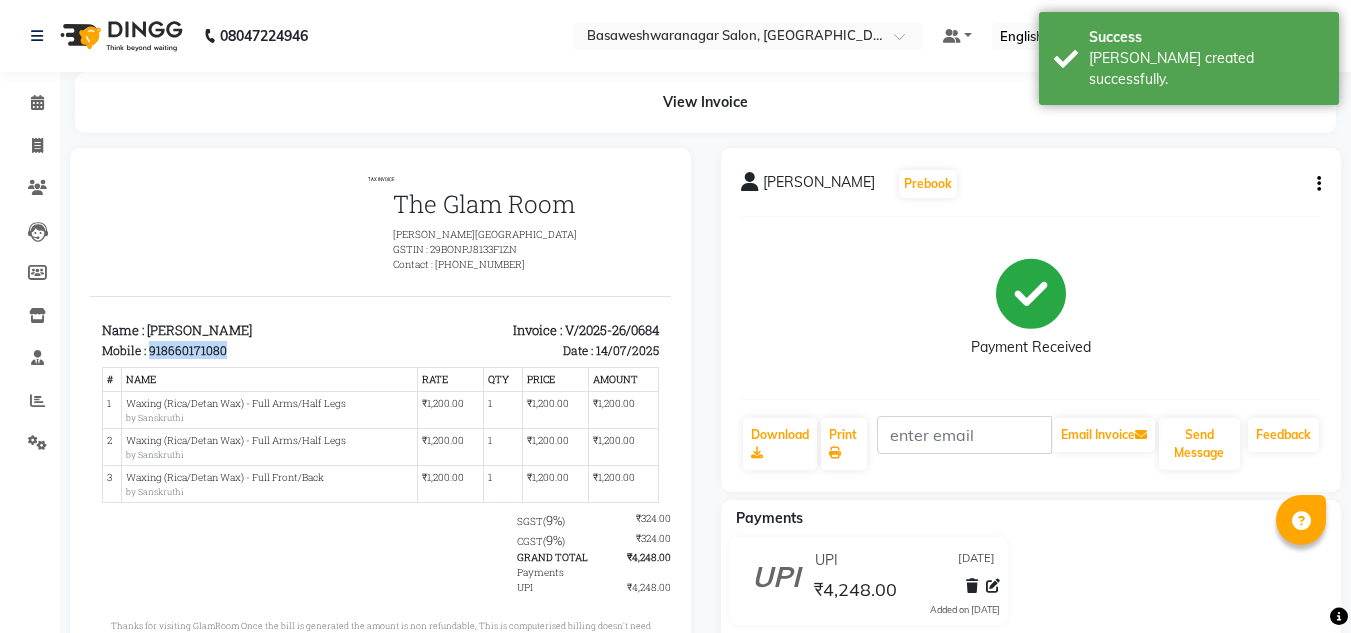 copy on "918660171080" 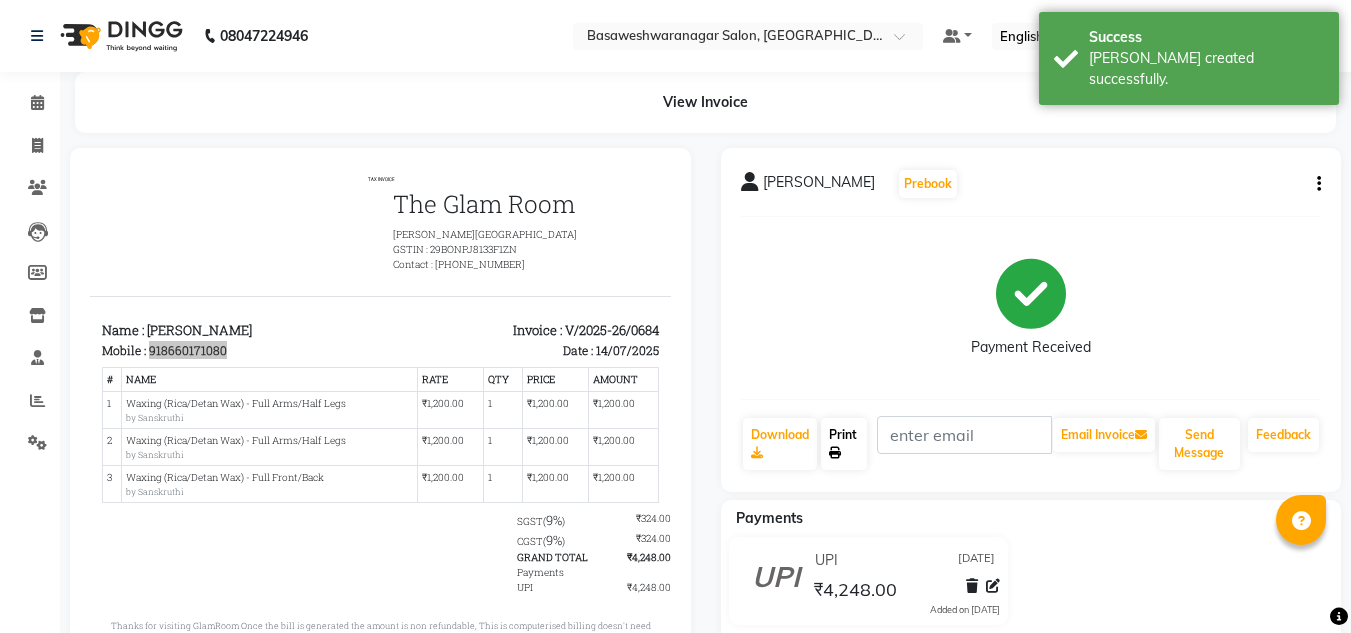 click on "Print" 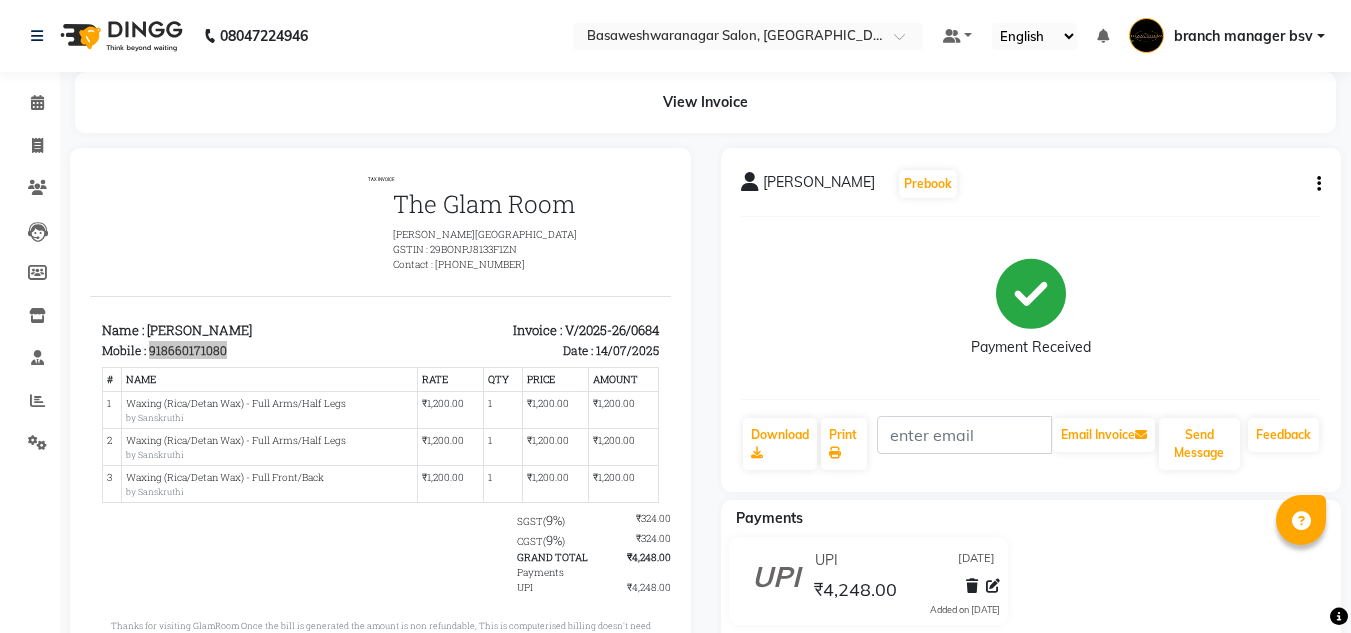 click 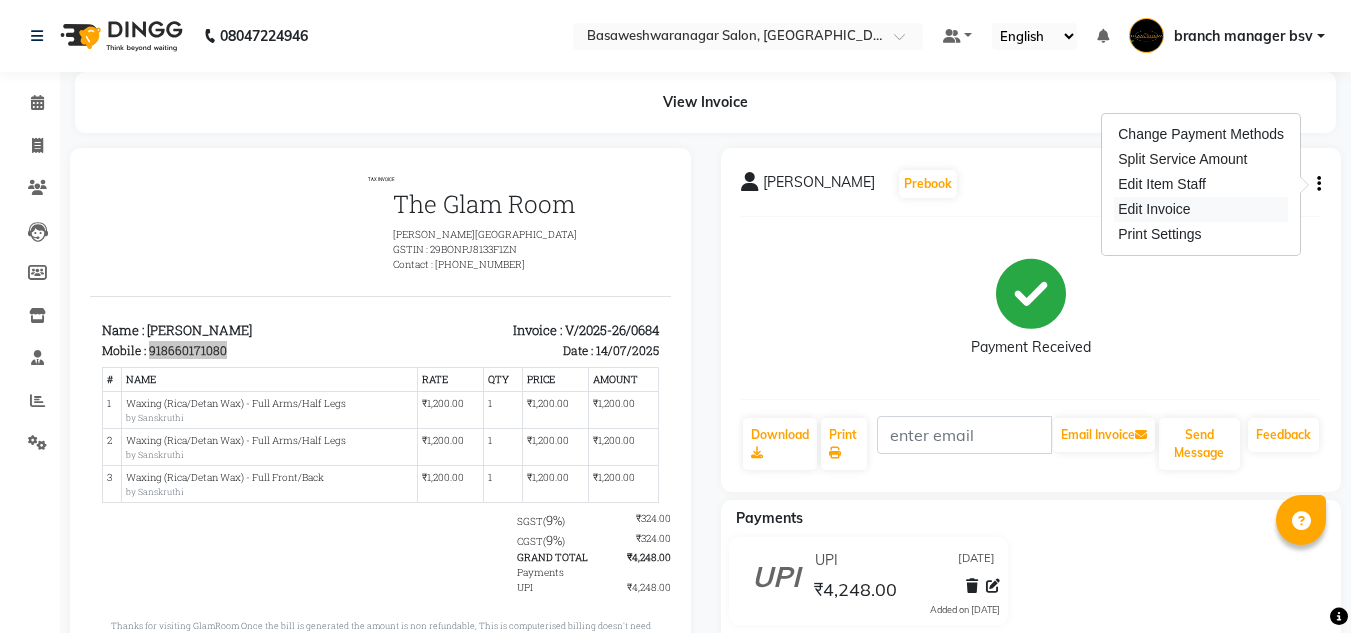 click on "Edit Invoice" at bounding box center [1201, 209] 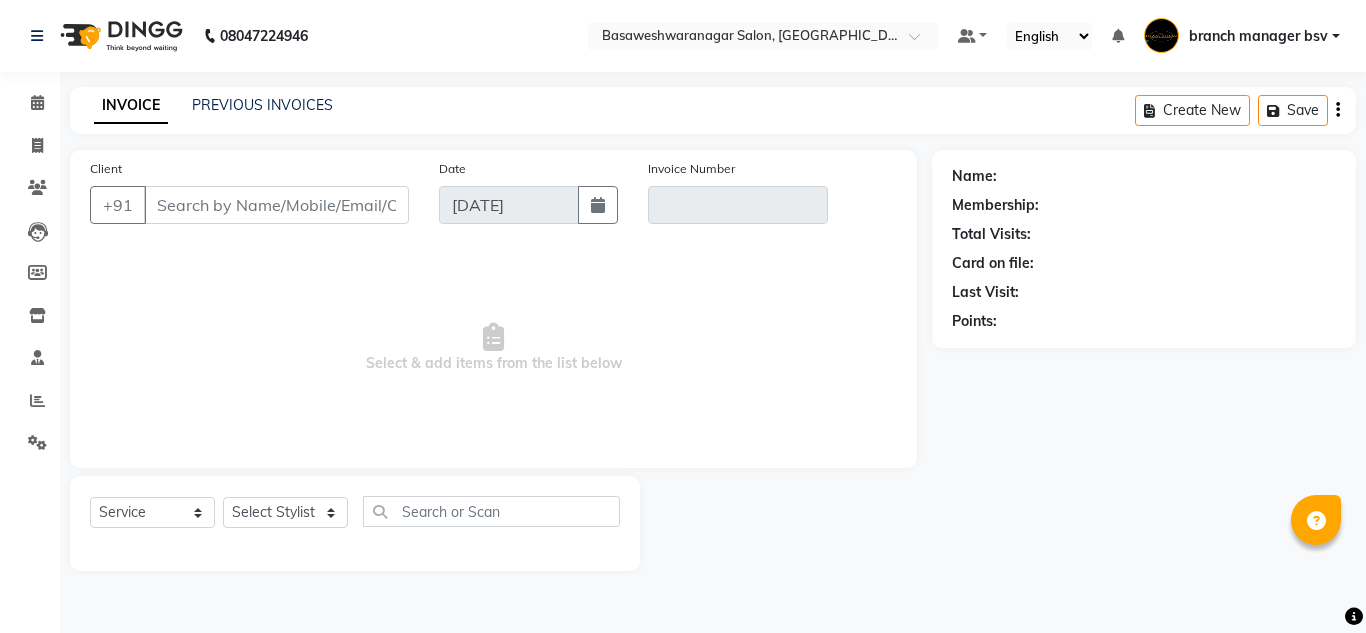 type on "8660171080" 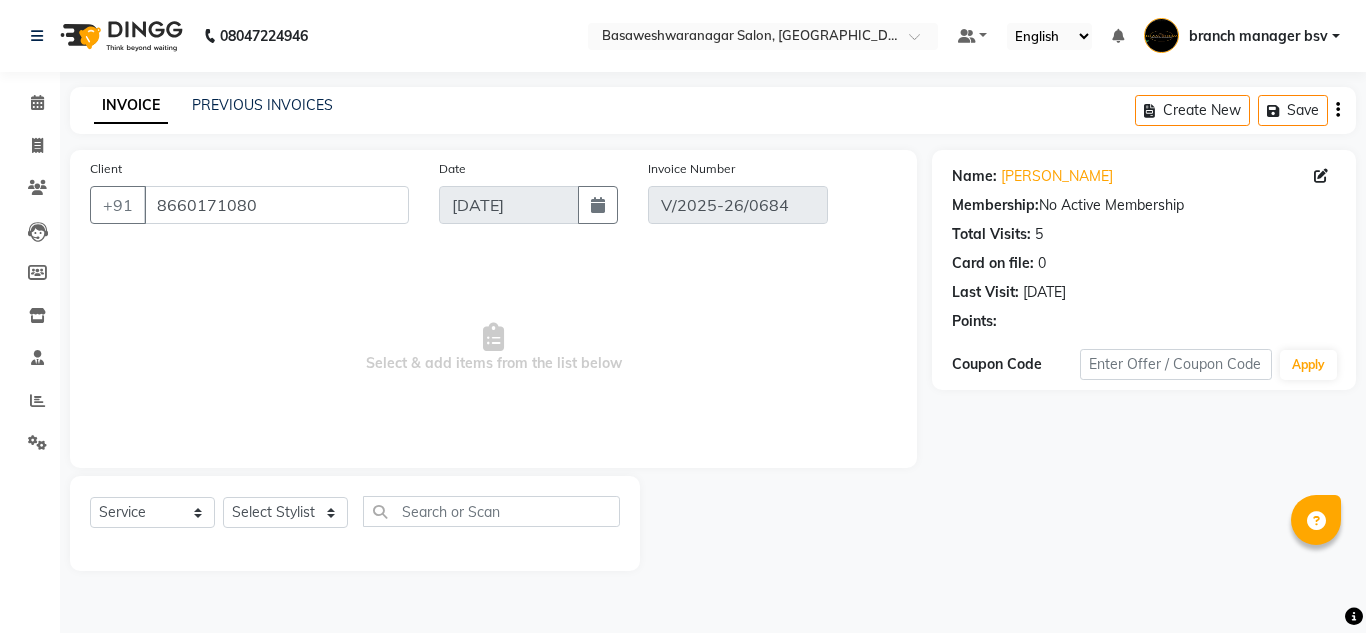 select on "select" 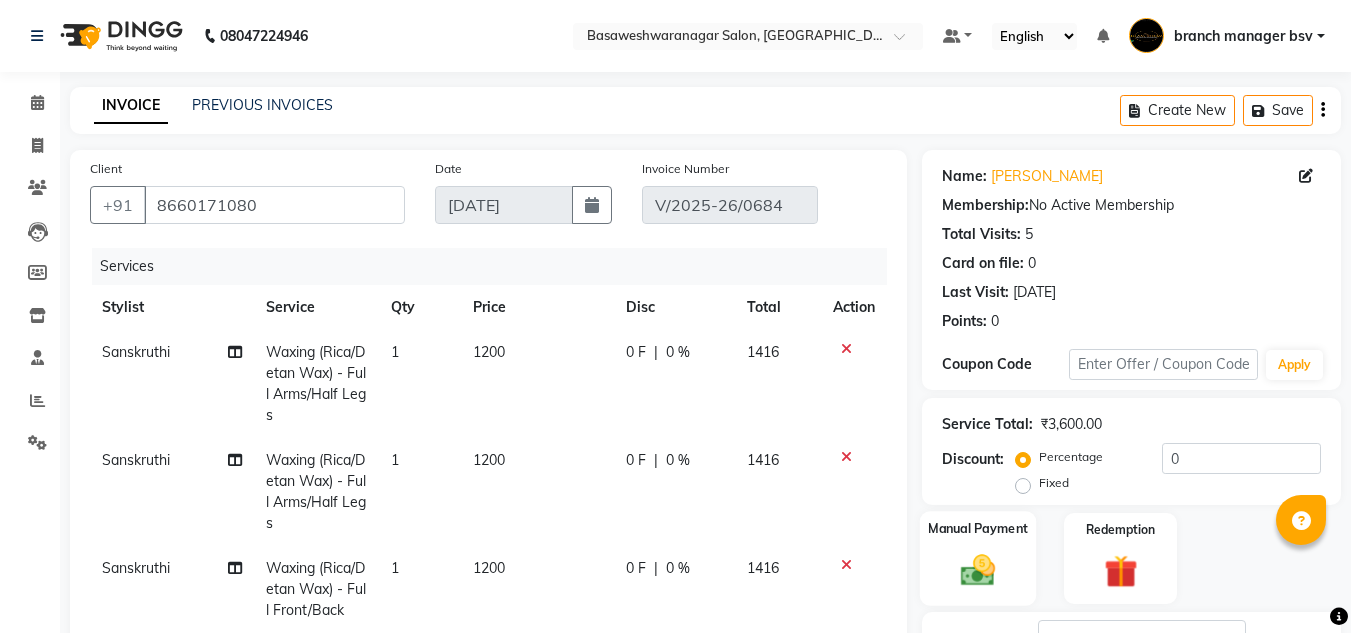 scroll, scrollTop: 425, scrollLeft: 0, axis: vertical 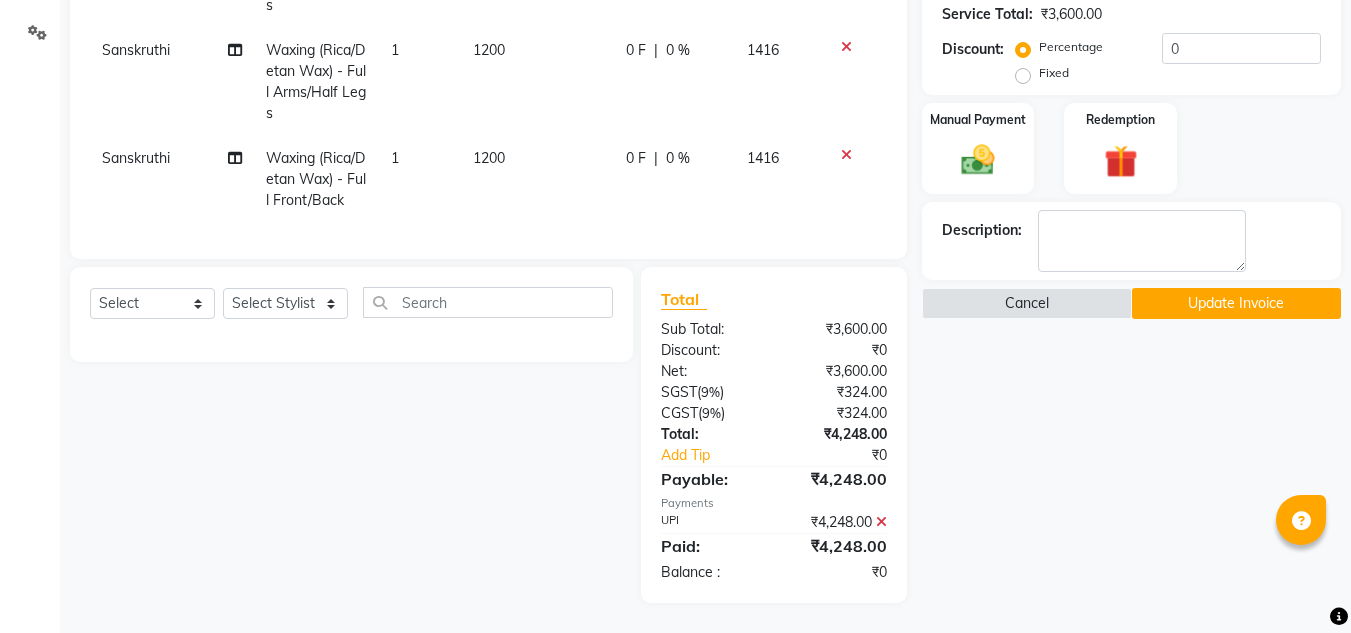 click 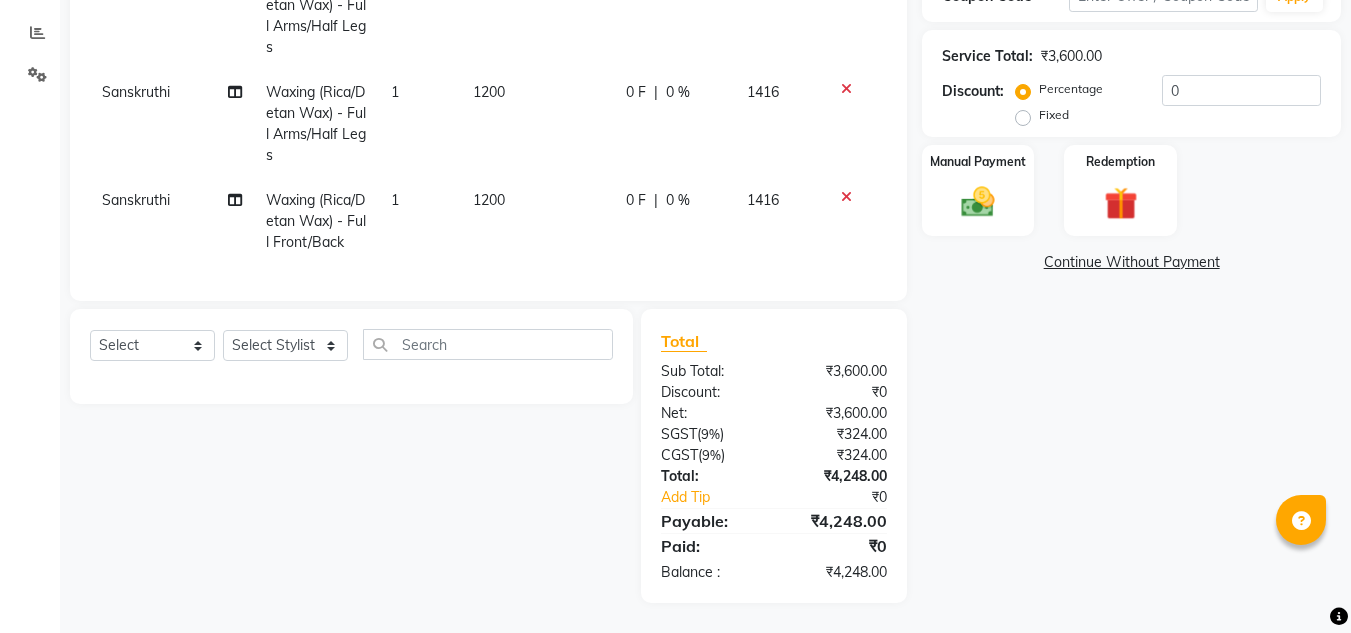 scroll, scrollTop: 383, scrollLeft: 0, axis: vertical 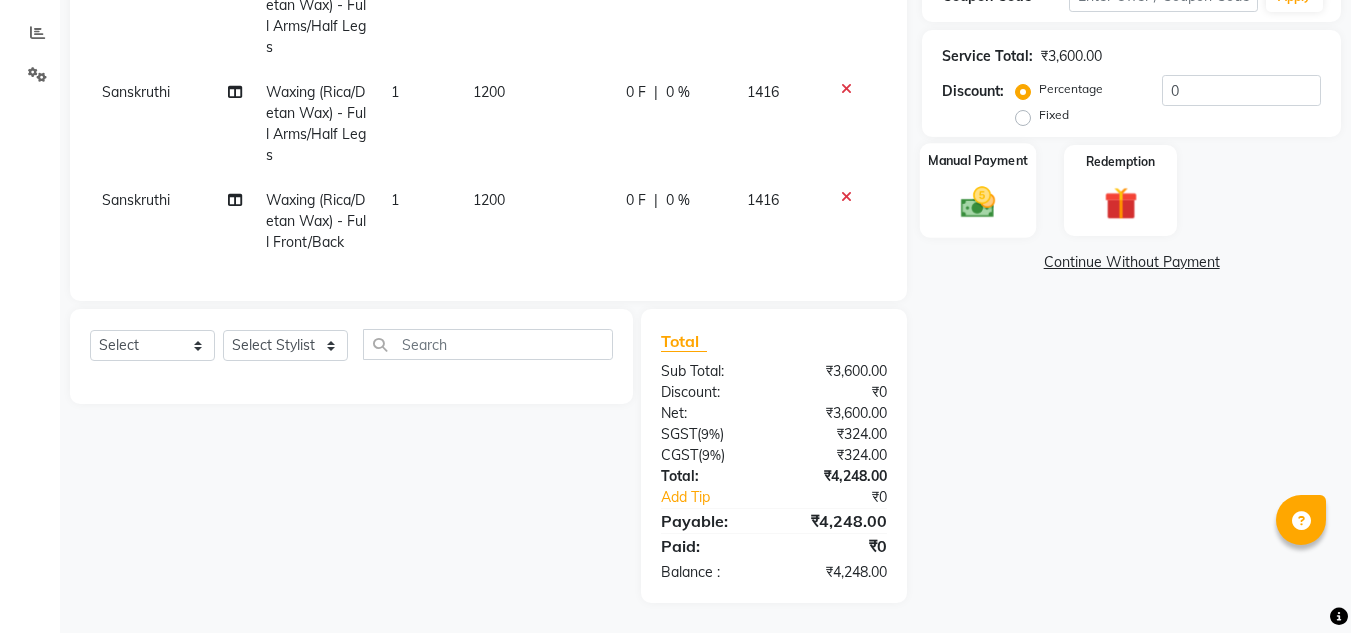 click on "Manual Payment" 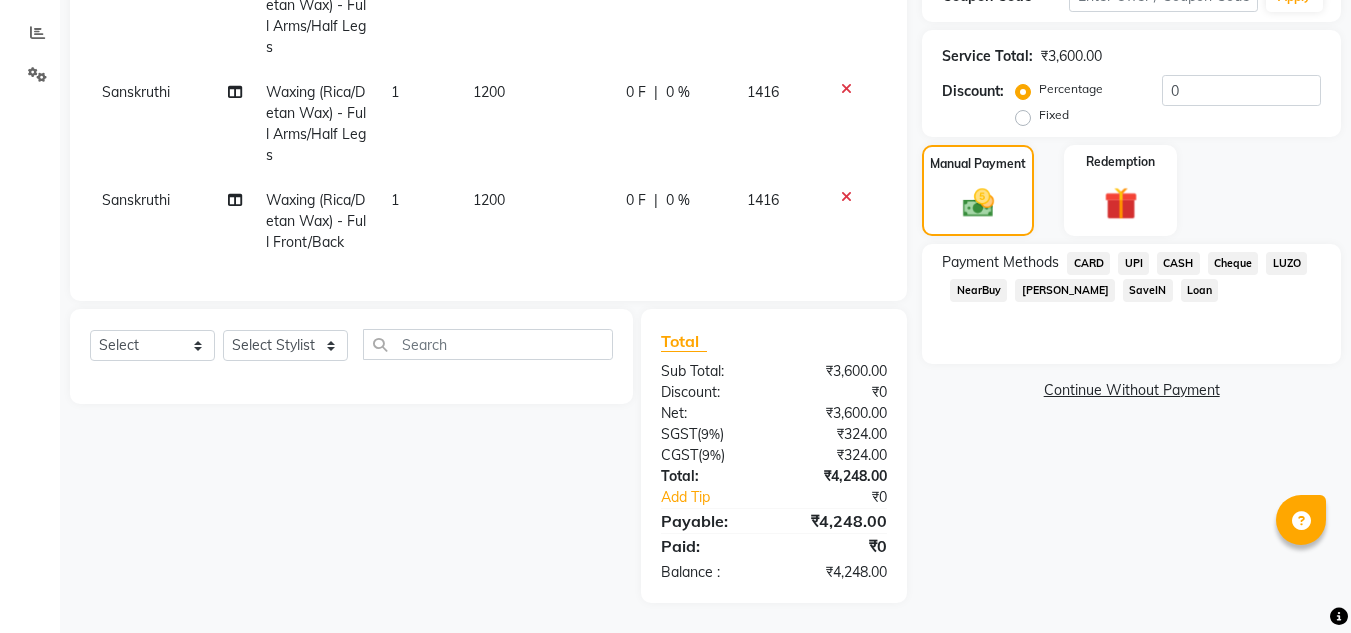 click on "CARD" 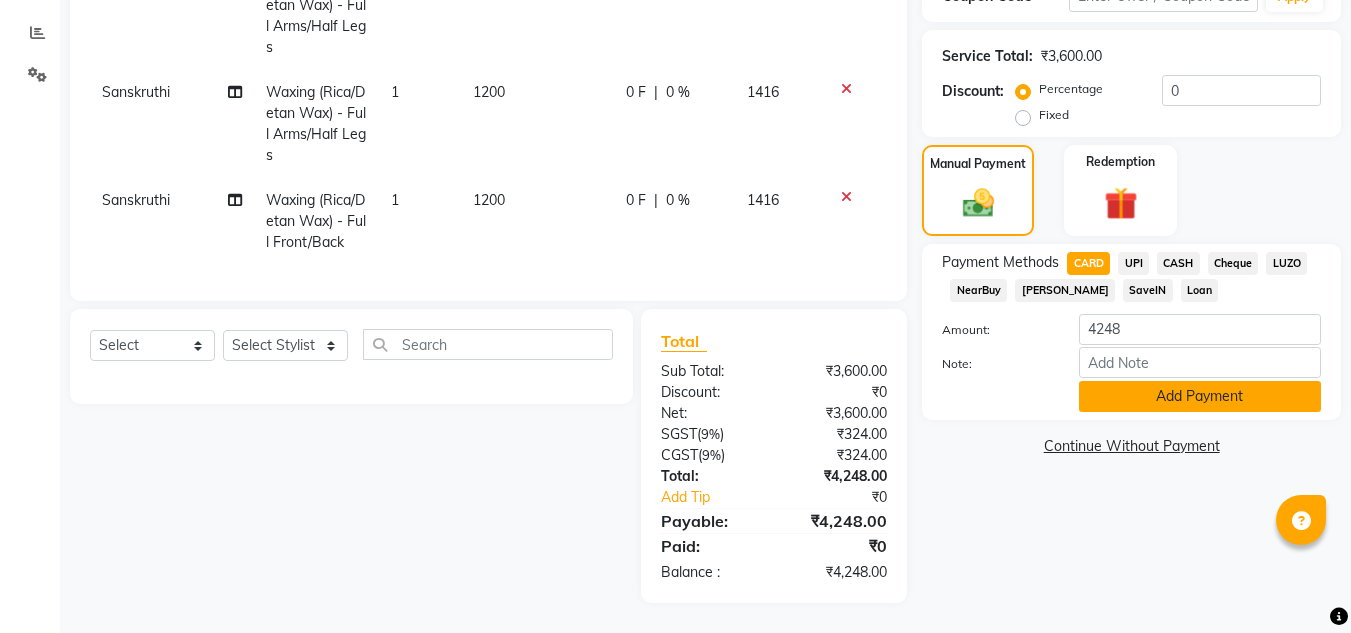 click on "Add Payment" 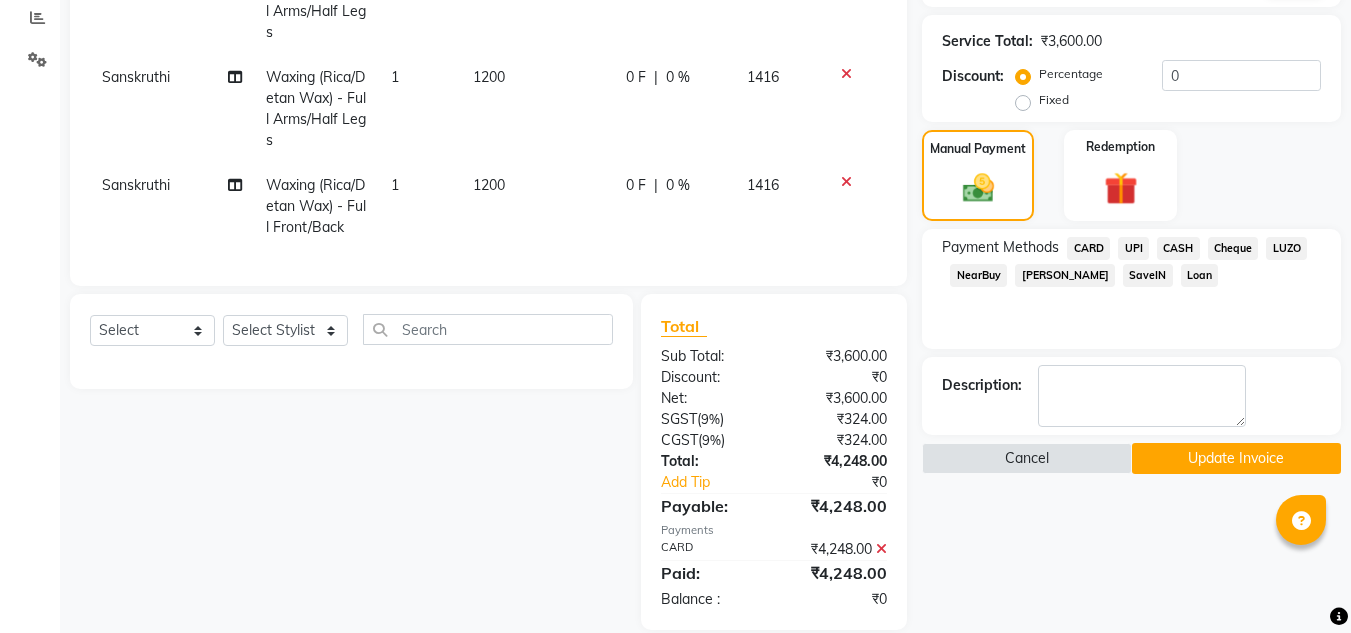 scroll, scrollTop: 425, scrollLeft: 0, axis: vertical 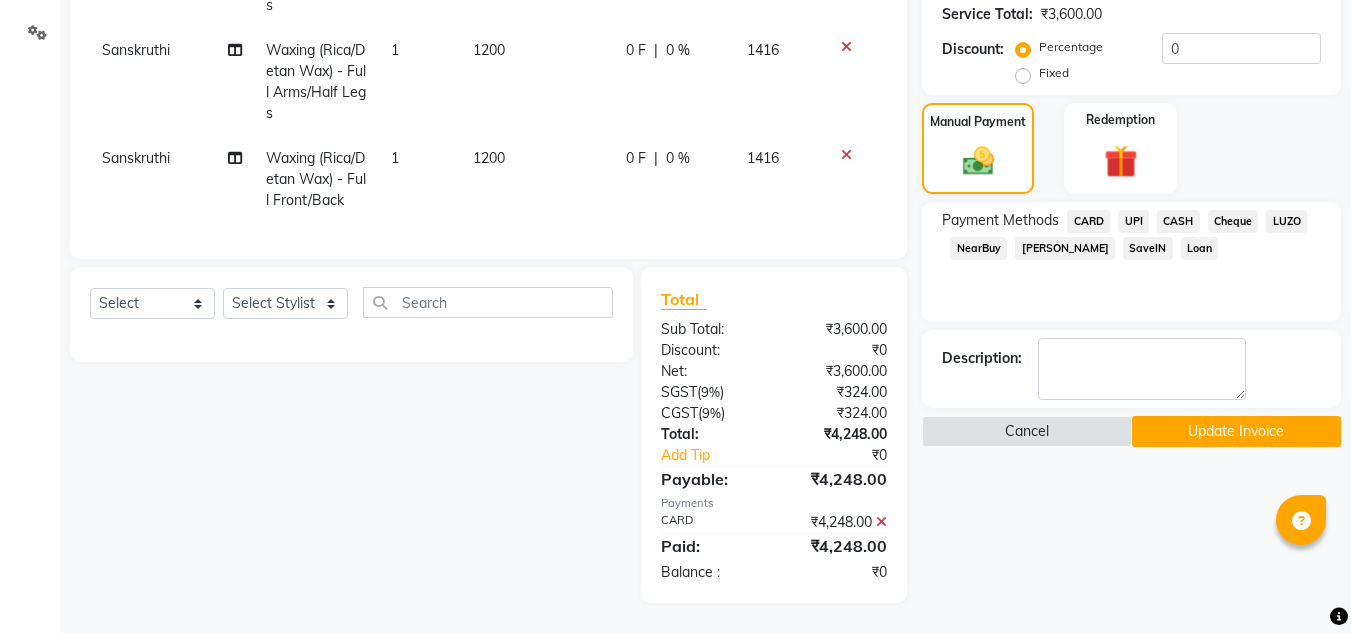 click on "Update Invoice" 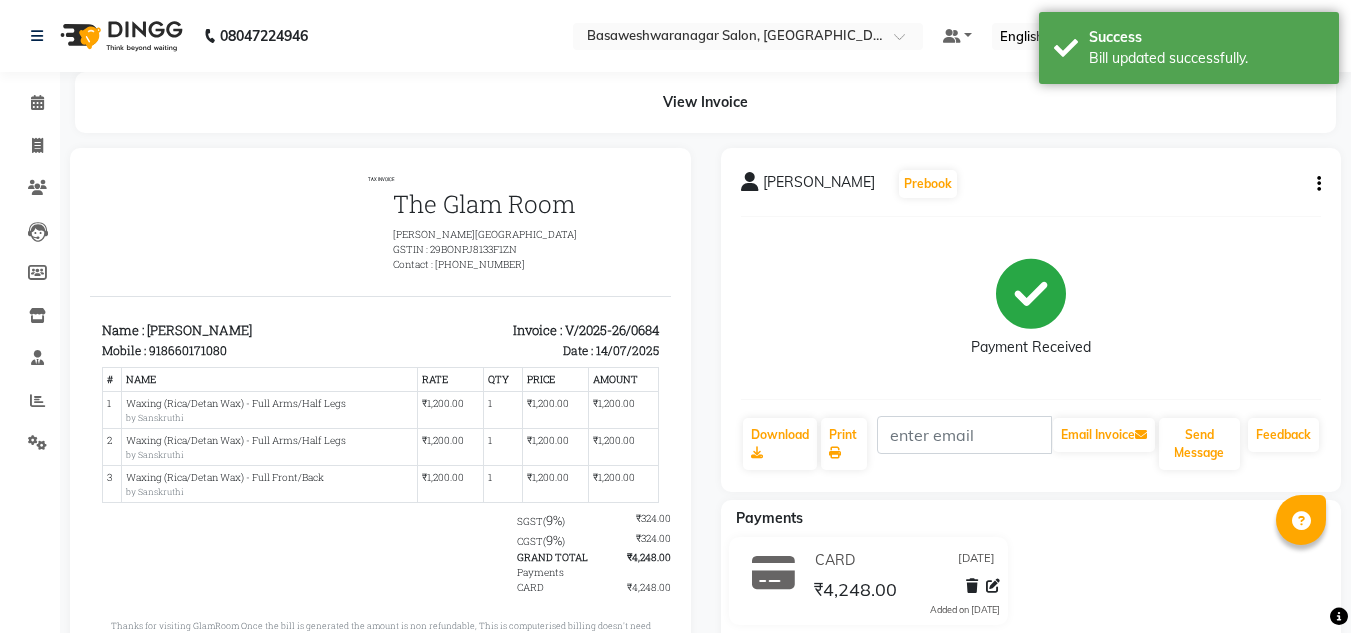 scroll, scrollTop: 0, scrollLeft: 0, axis: both 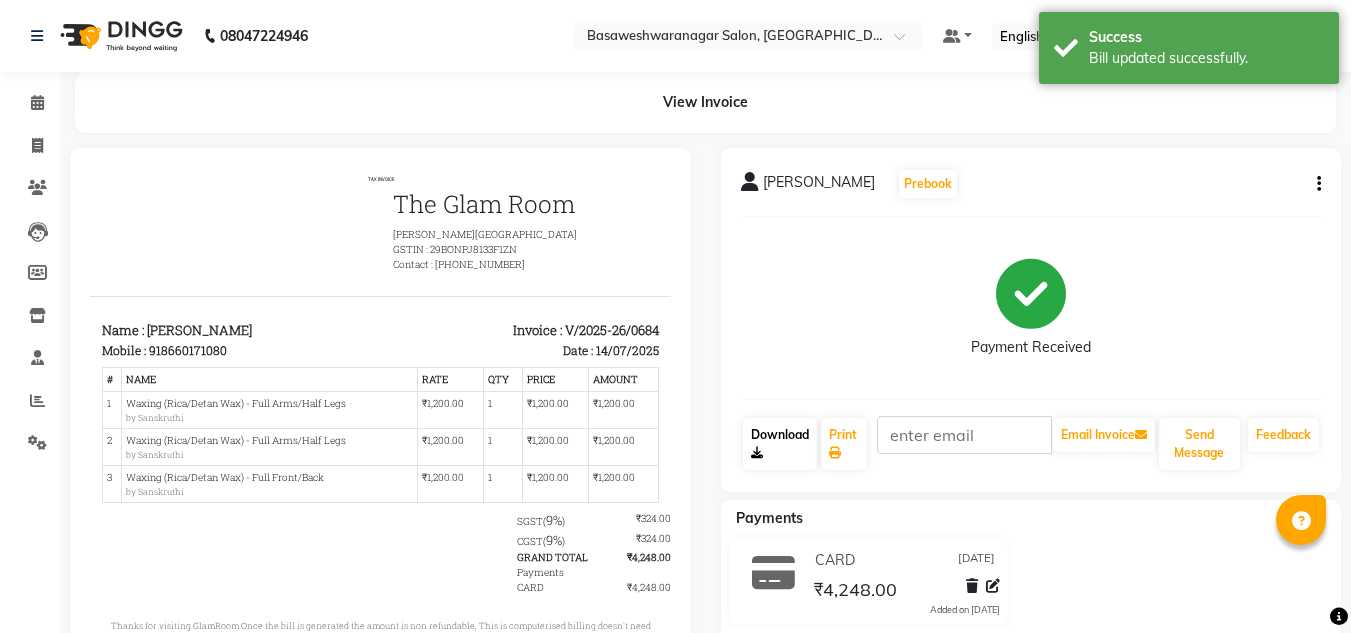 click 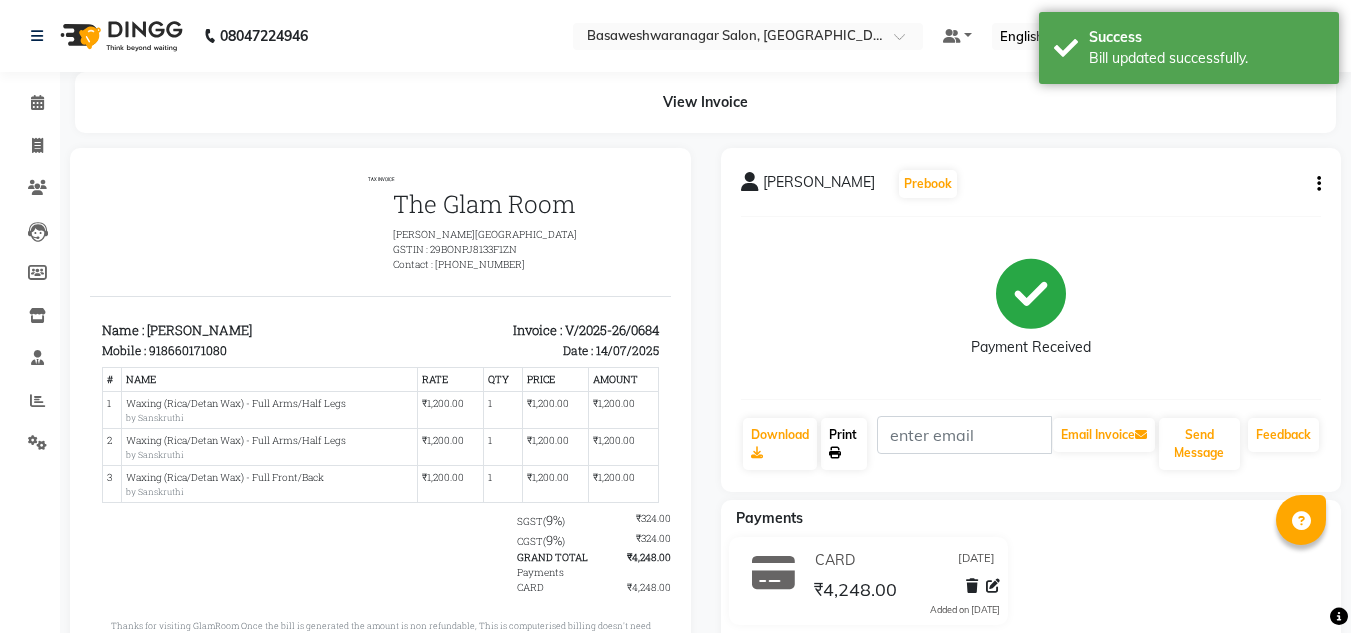 click on "Print" 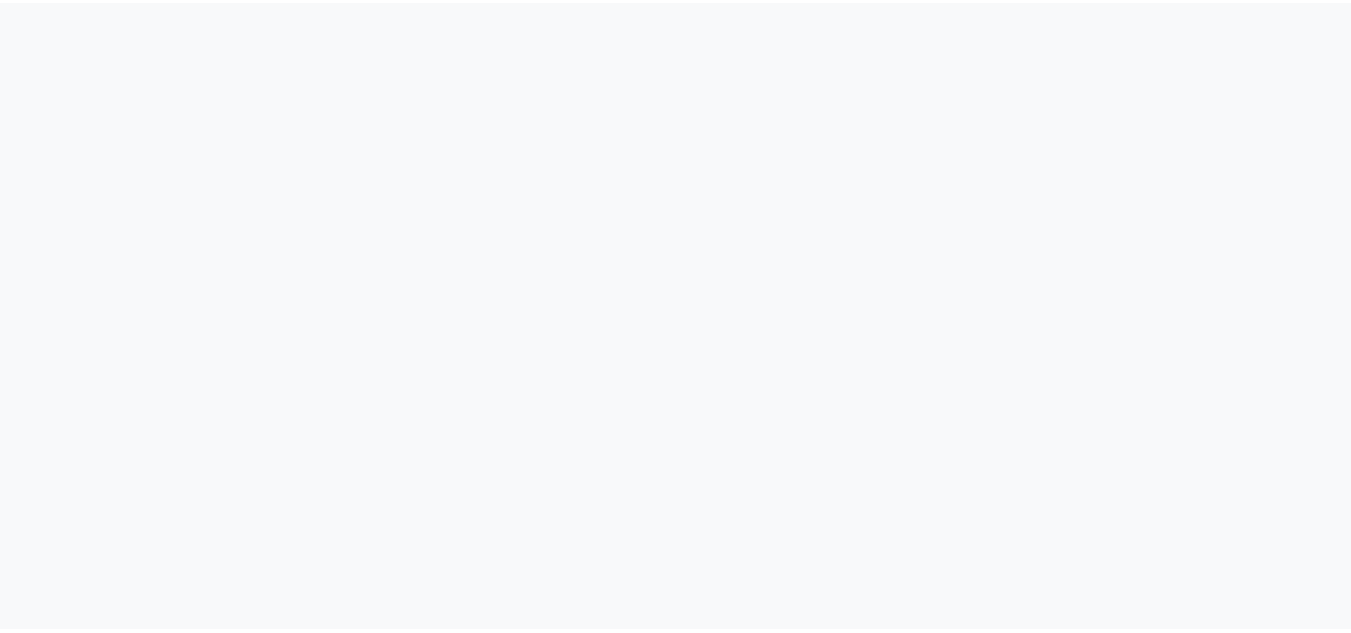 scroll, scrollTop: 0, scrollLeft: 0, axis: both 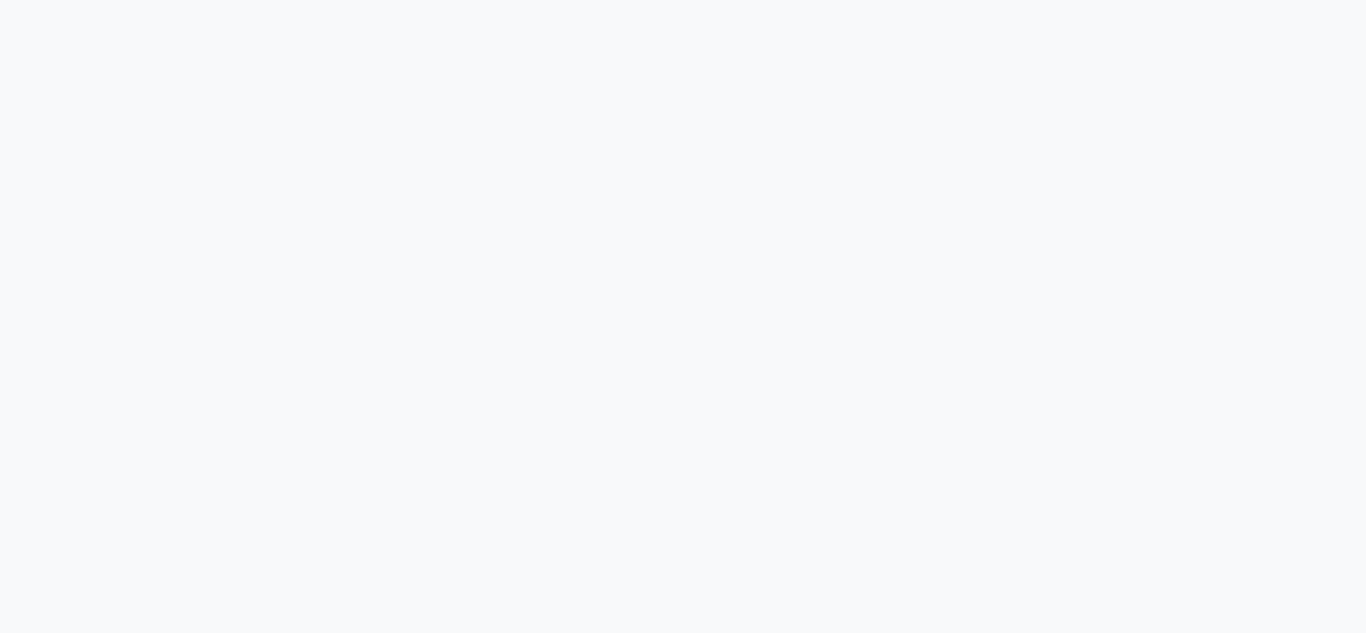 select on "842" 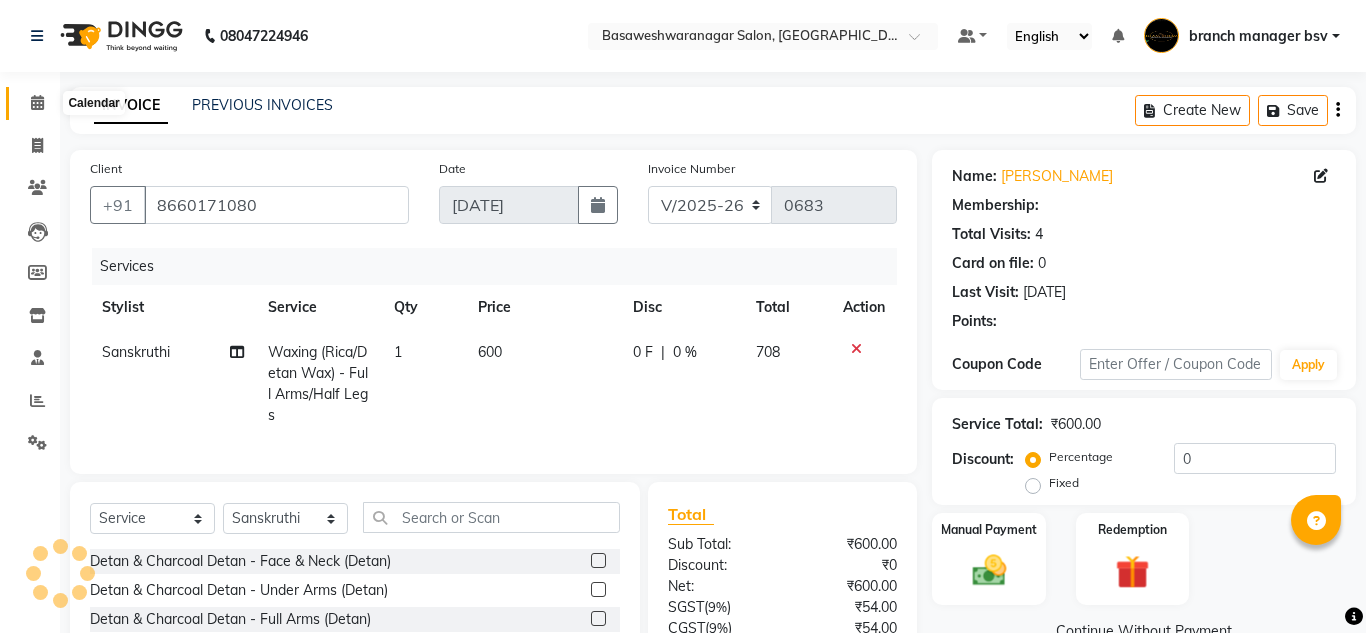 click 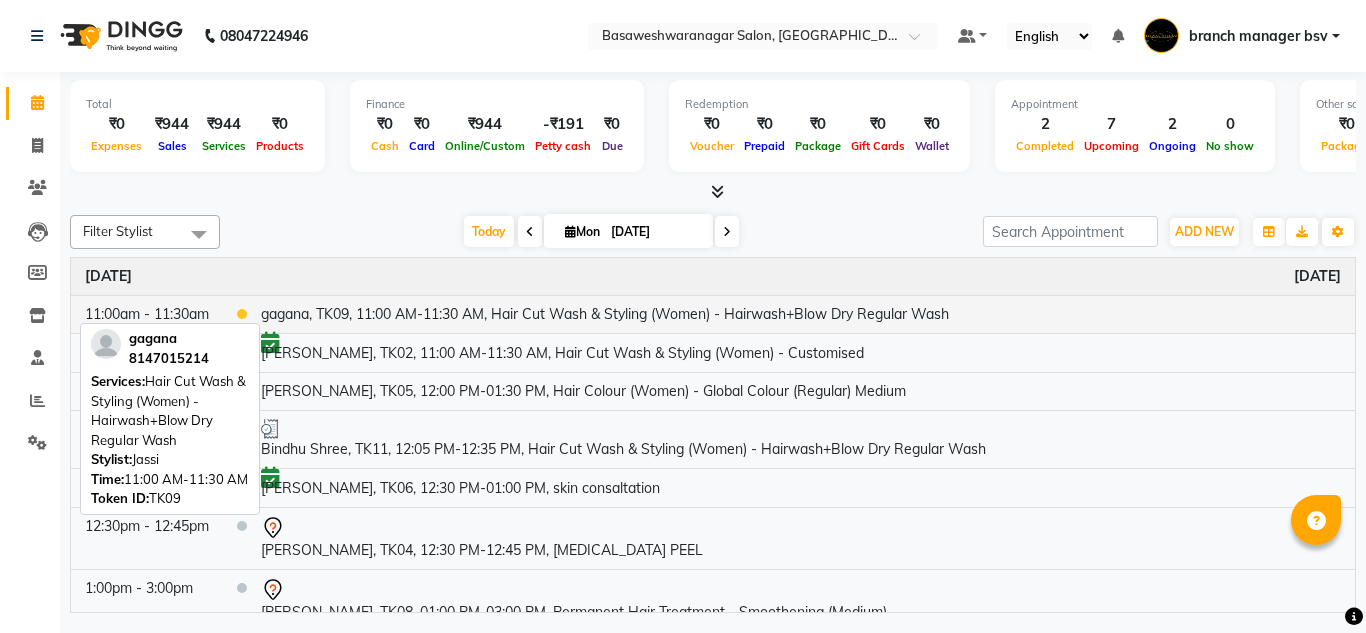 click on "gagana, TK09, 11:00 AM-11:30 AM, Hair Cut Wash & Styling (Women) - Hairwash+Blow Dry Regular Wash" at bounding box center [801, 314] 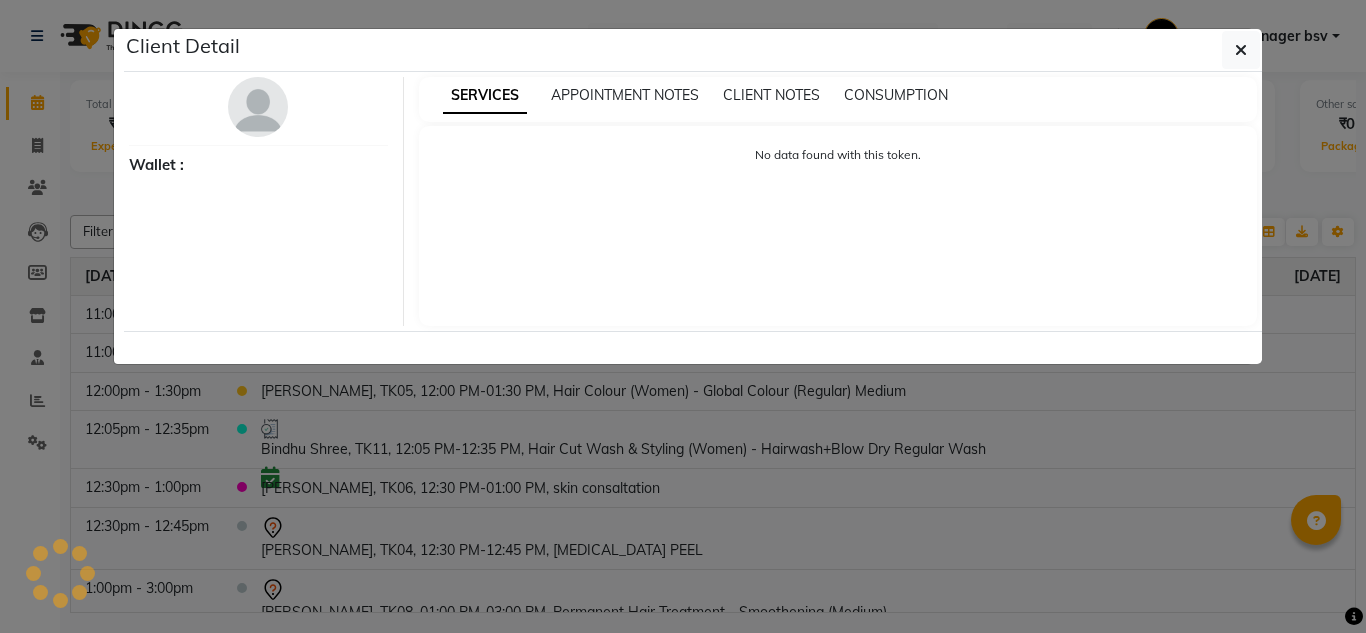 select on "1" 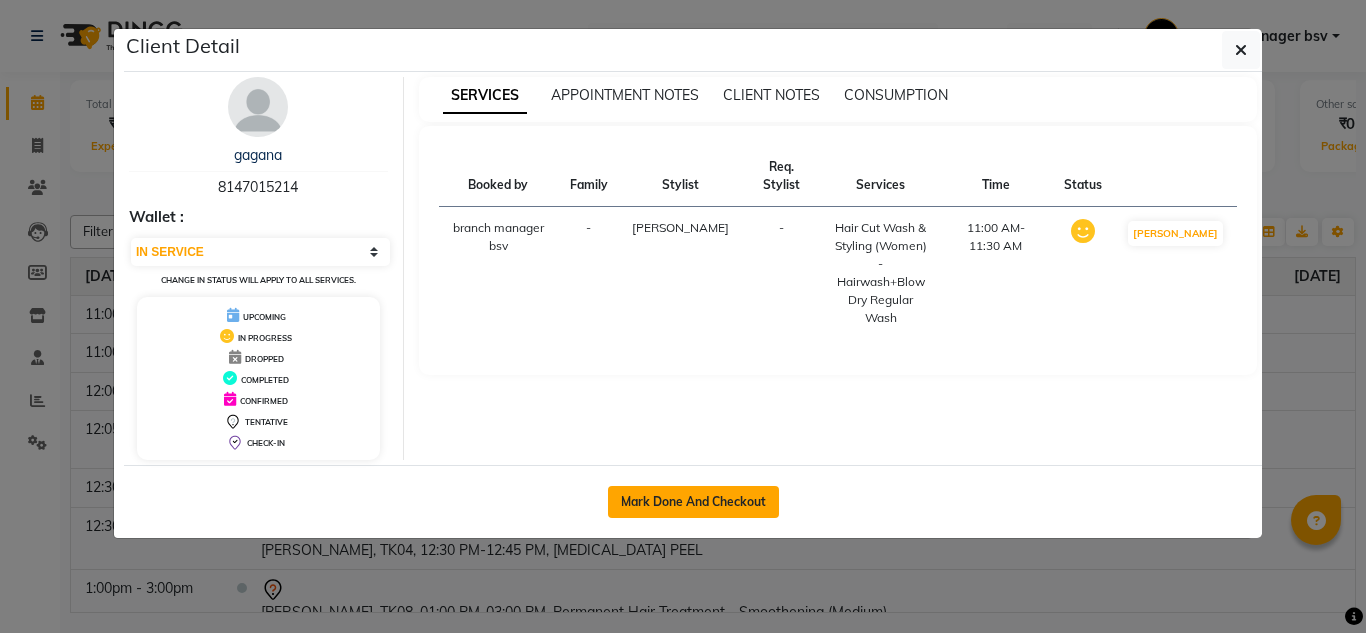 click on "Mark Done And Checkout" 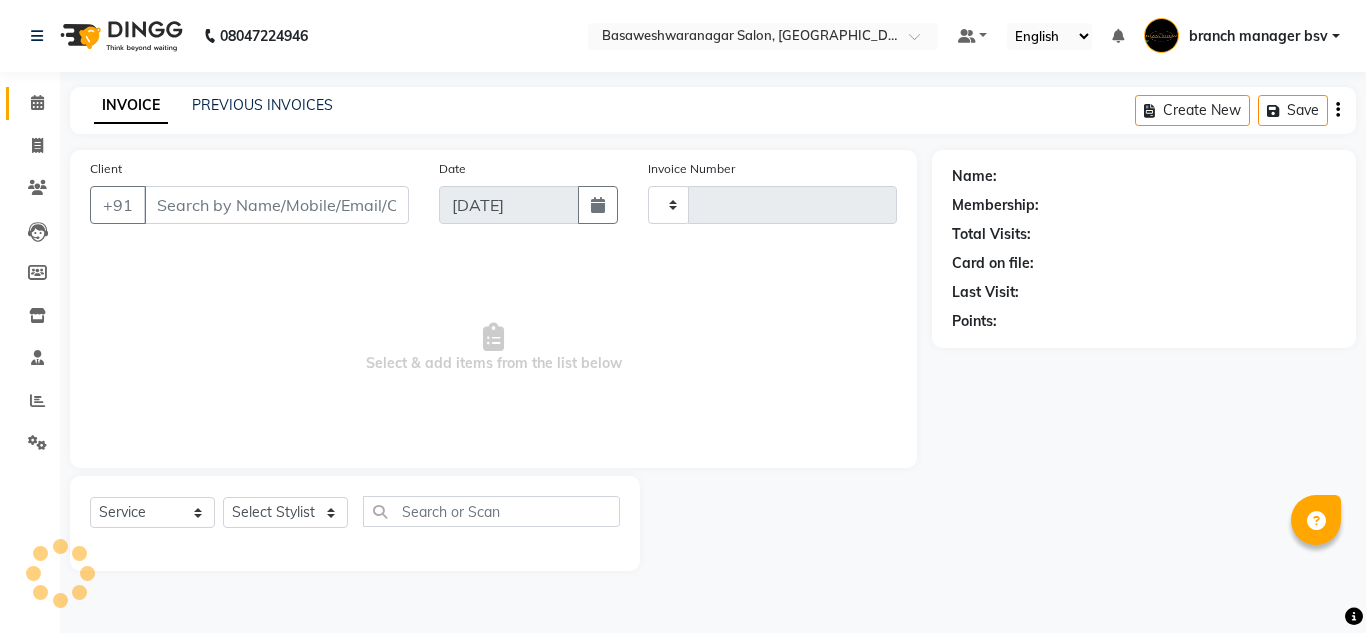 type on "0683" 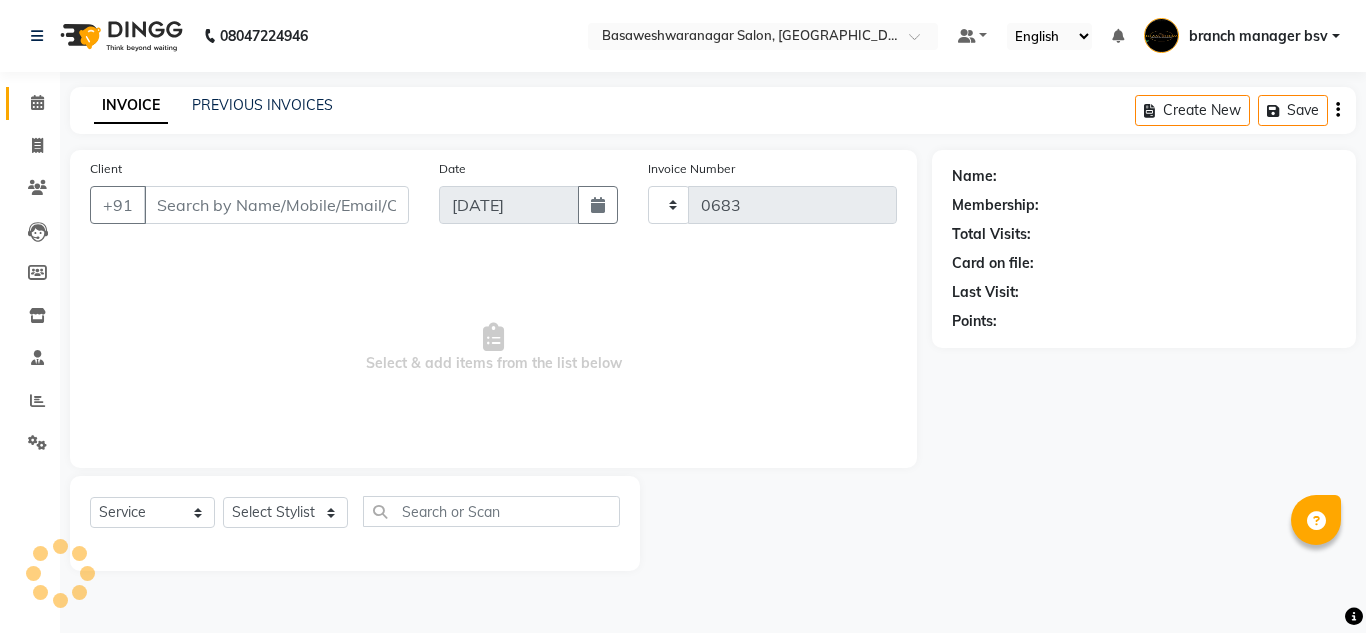select on "842" 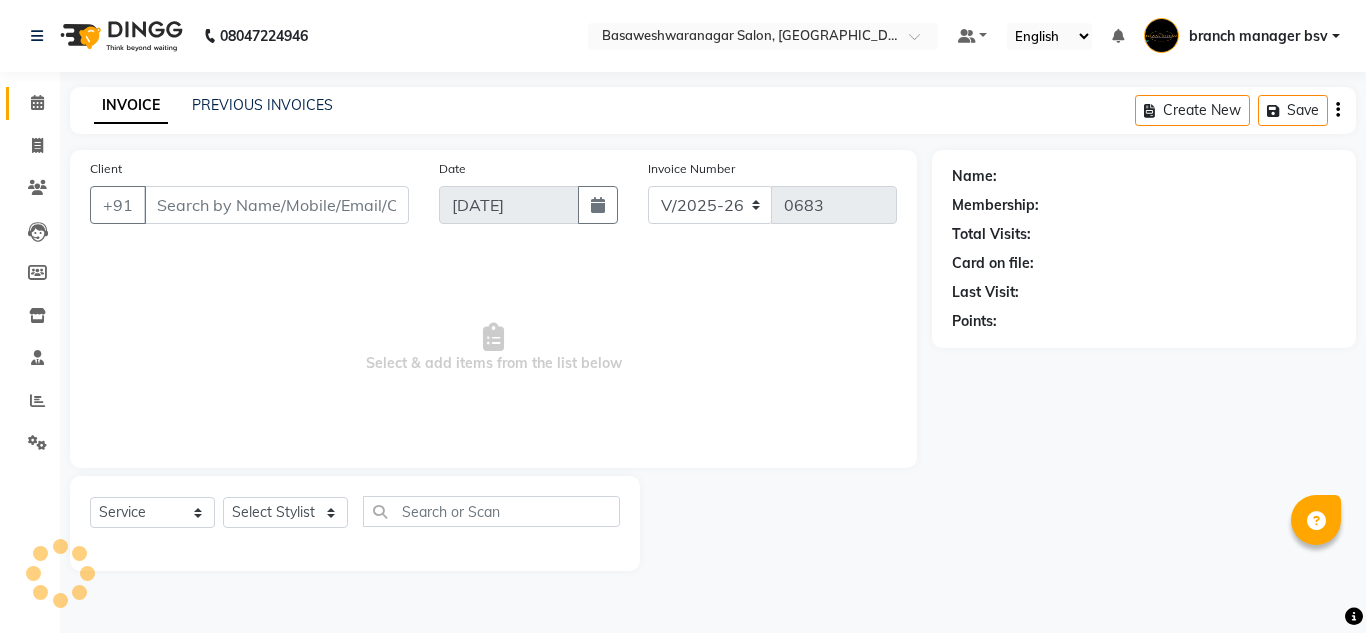 select on "3" 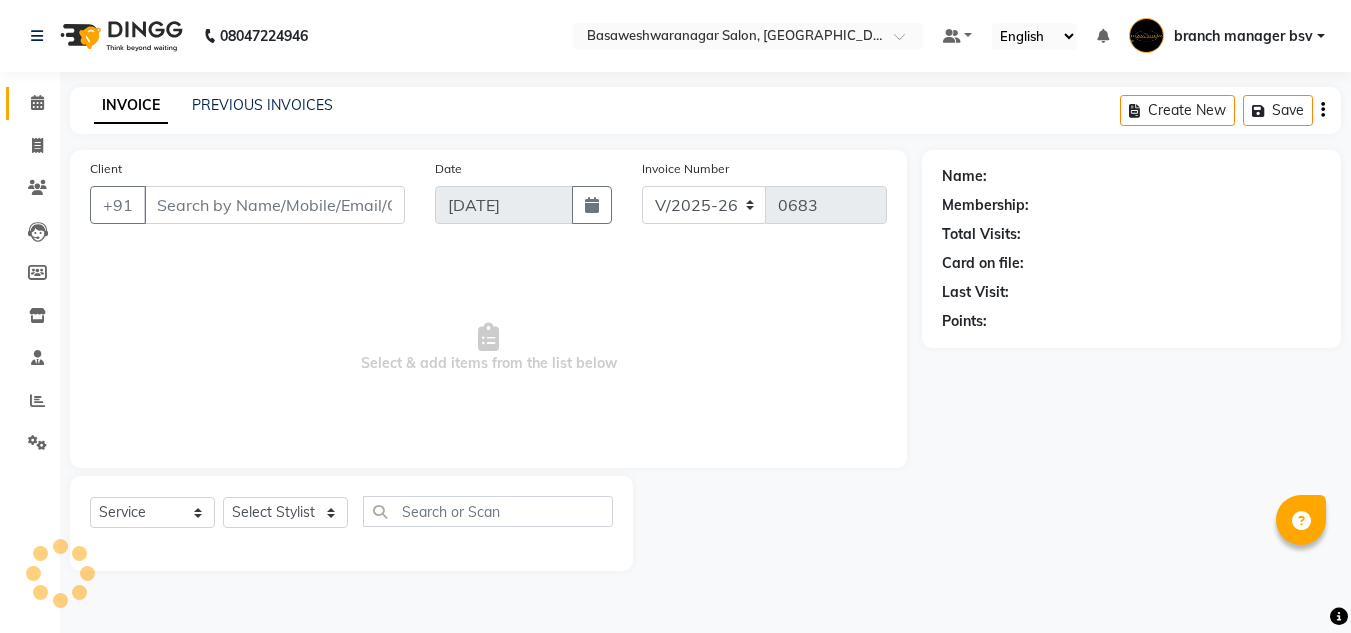 type on "8147015214" 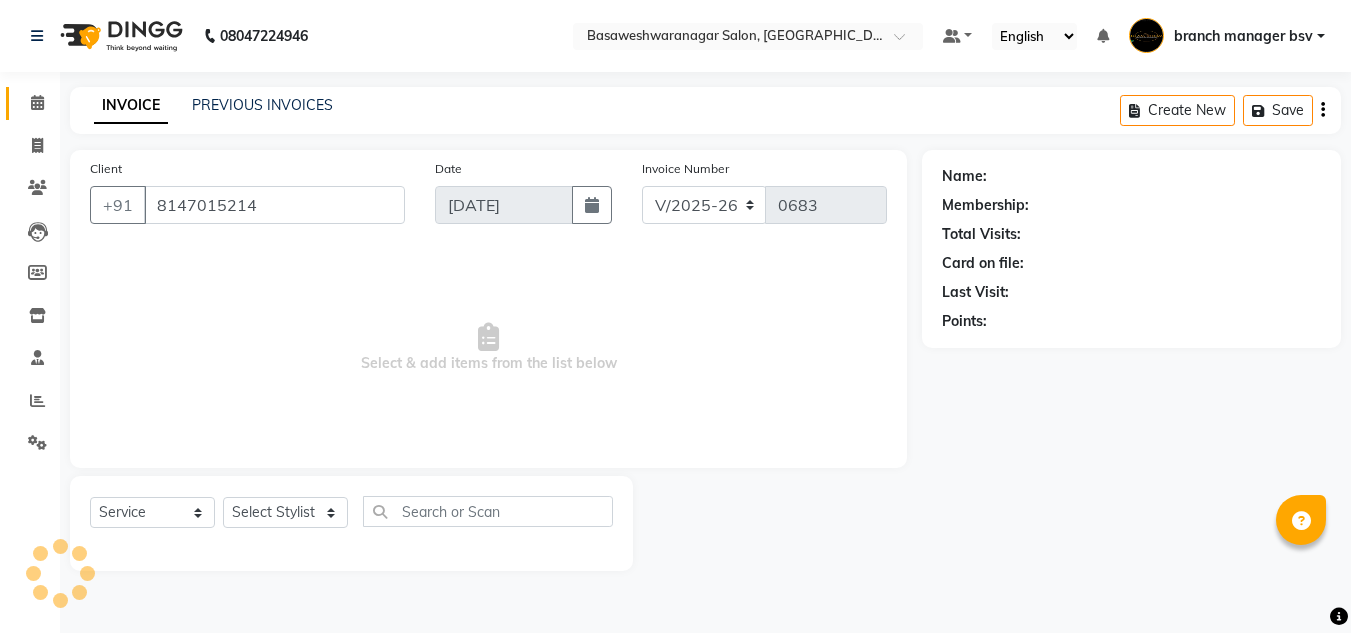 select on "13737" 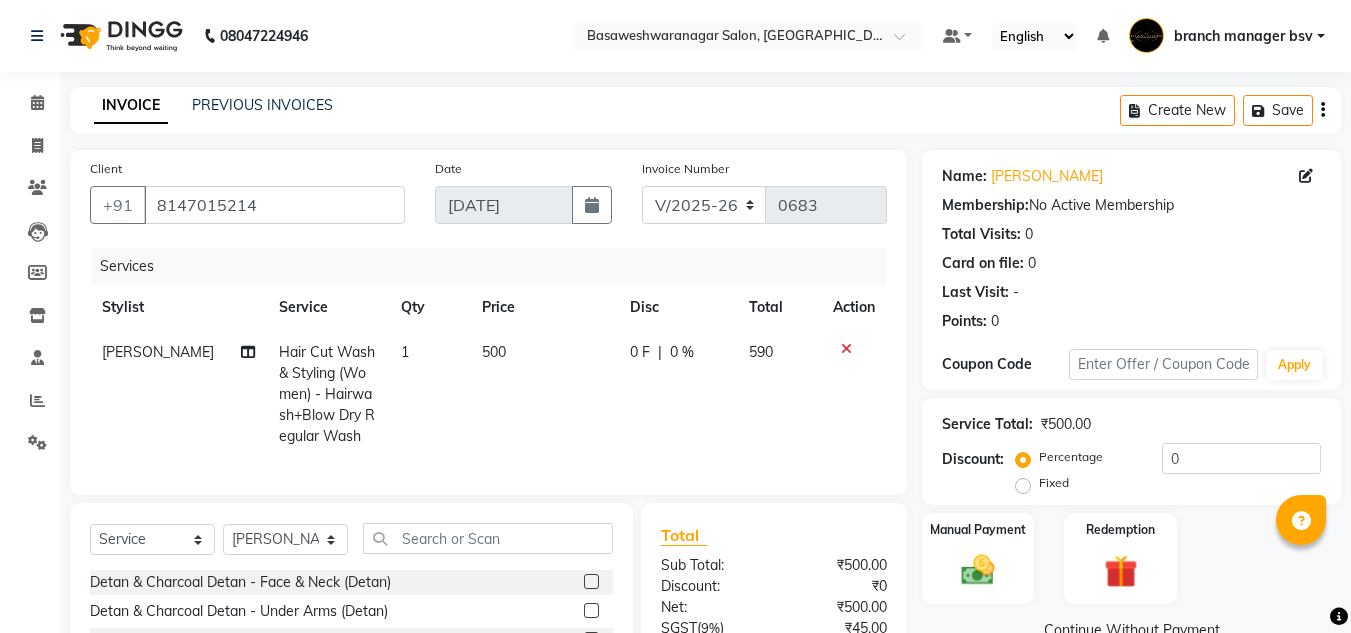 click on "500" 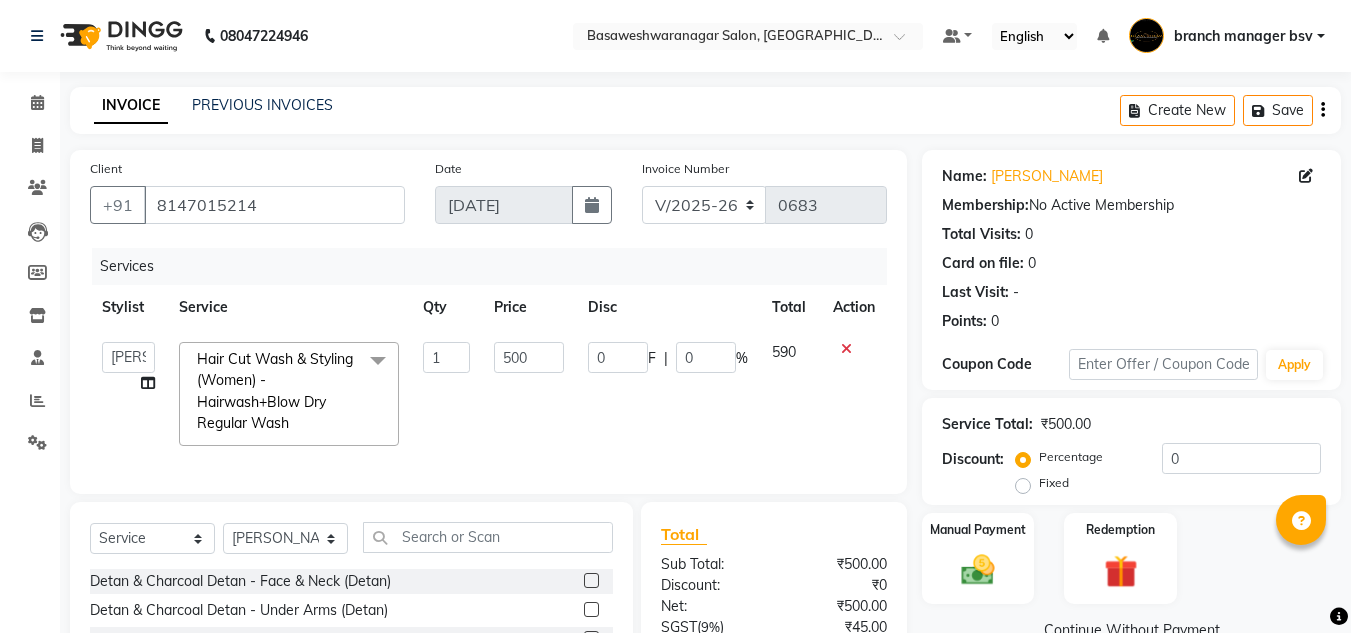 click on "500" 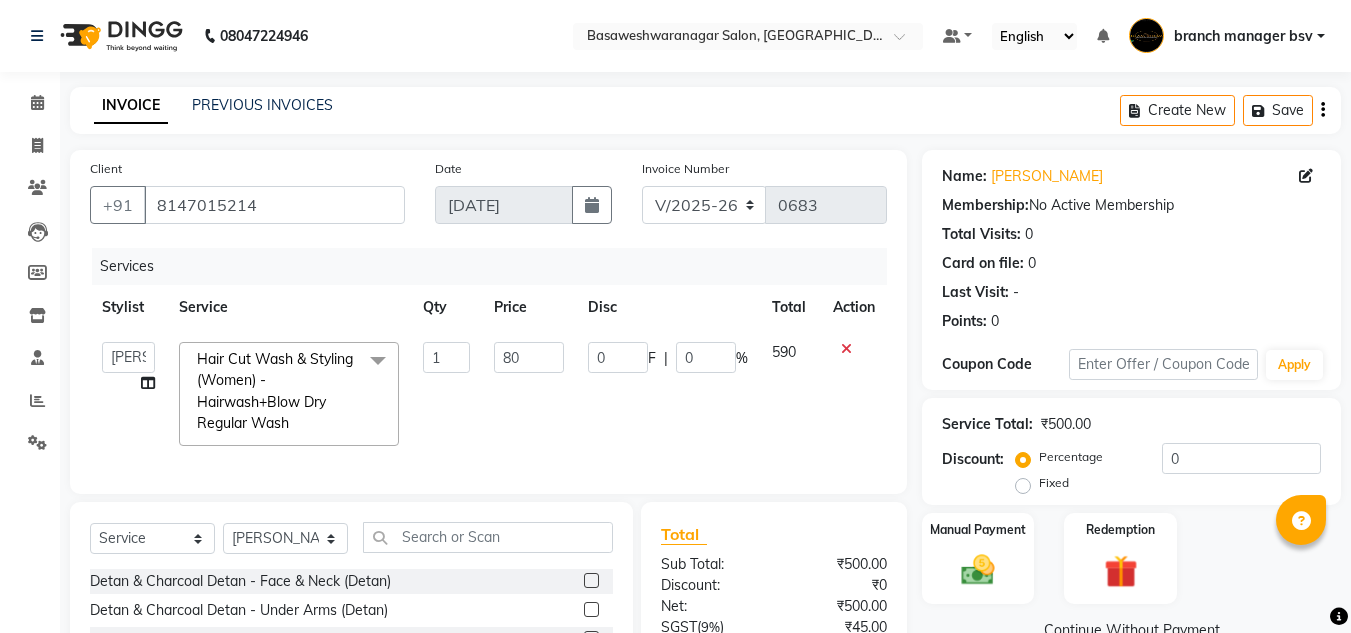 type on "800" 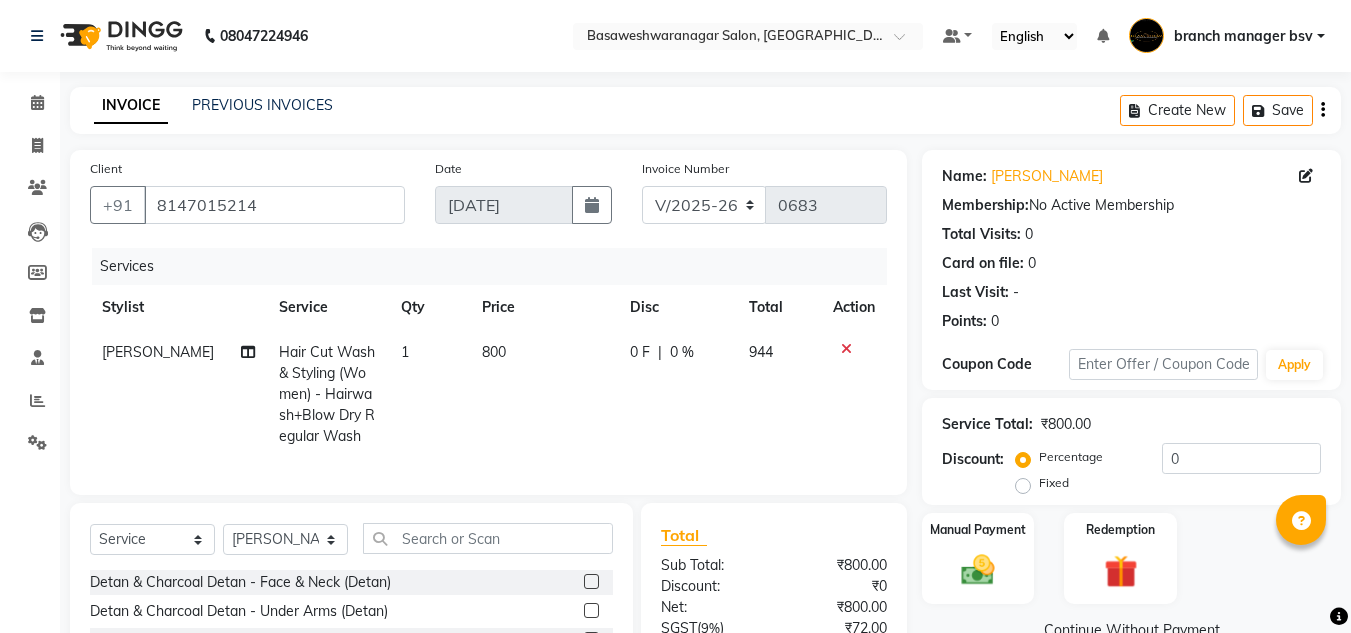 click on "Total Sub Total: ₹800.00 Discount: ₹0 Net: ₹800.00 SGST  ( 9% ) ₹72.00 CGST  ( 9% ) ₹72.00 Total: ₹944.00 Add Tip ₹0 Payable: ₹944.00 Paid: ₹0 Balance   : ₹944.00" 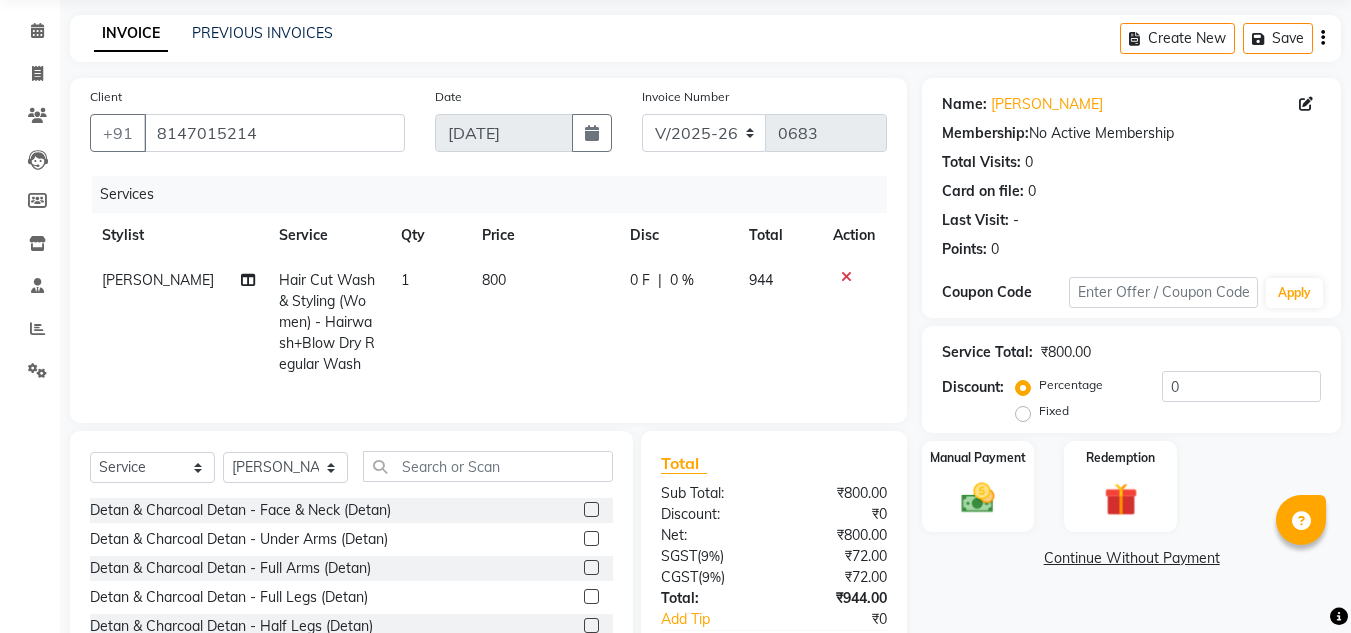 scroll, scrollTop: 73, scrollLeft: 0, axis: vertical 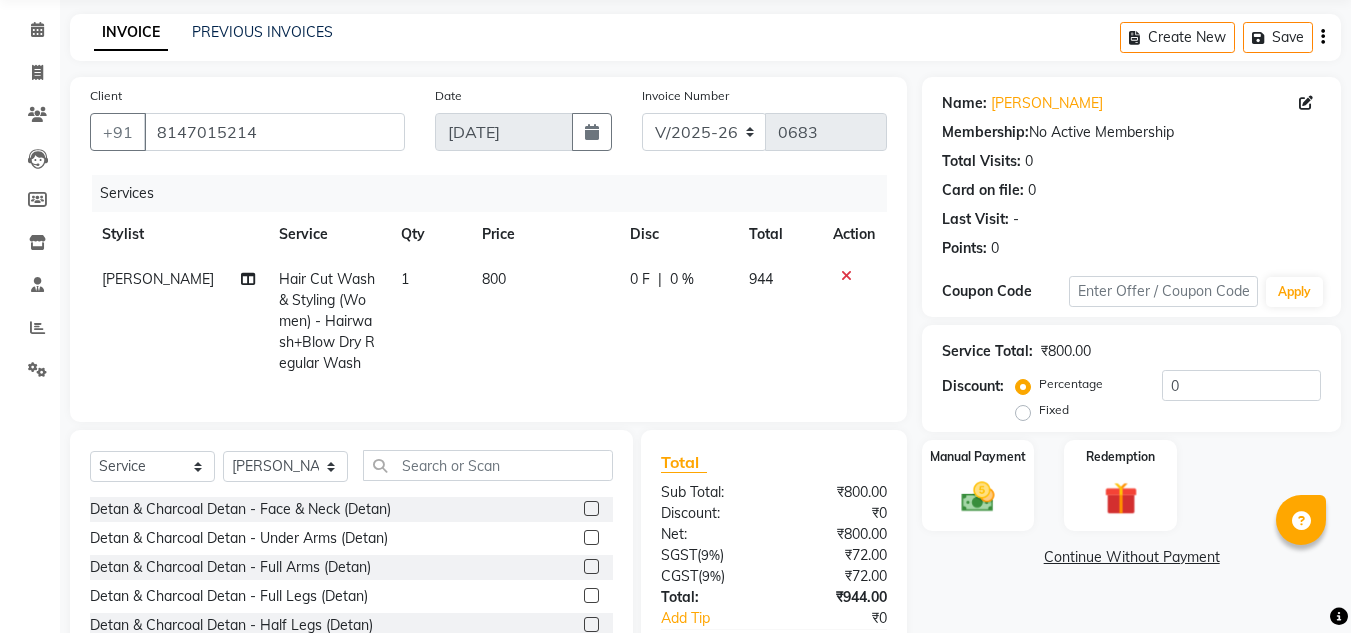 click on "800" 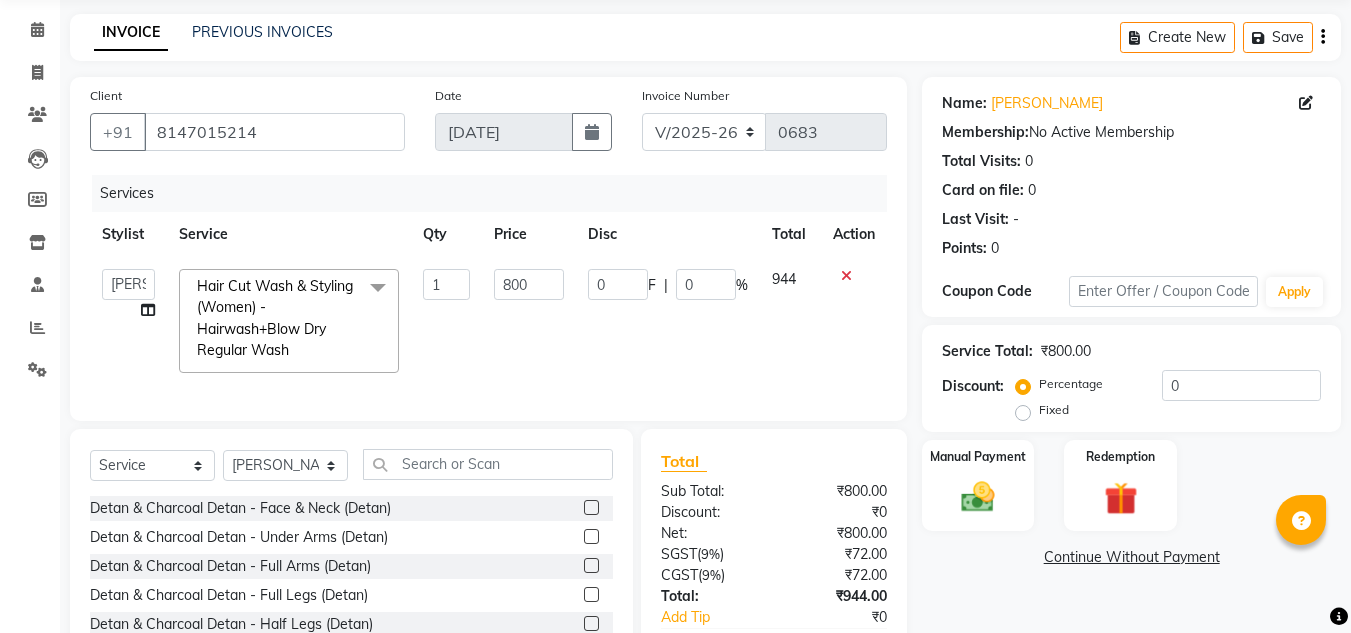 click on "800" 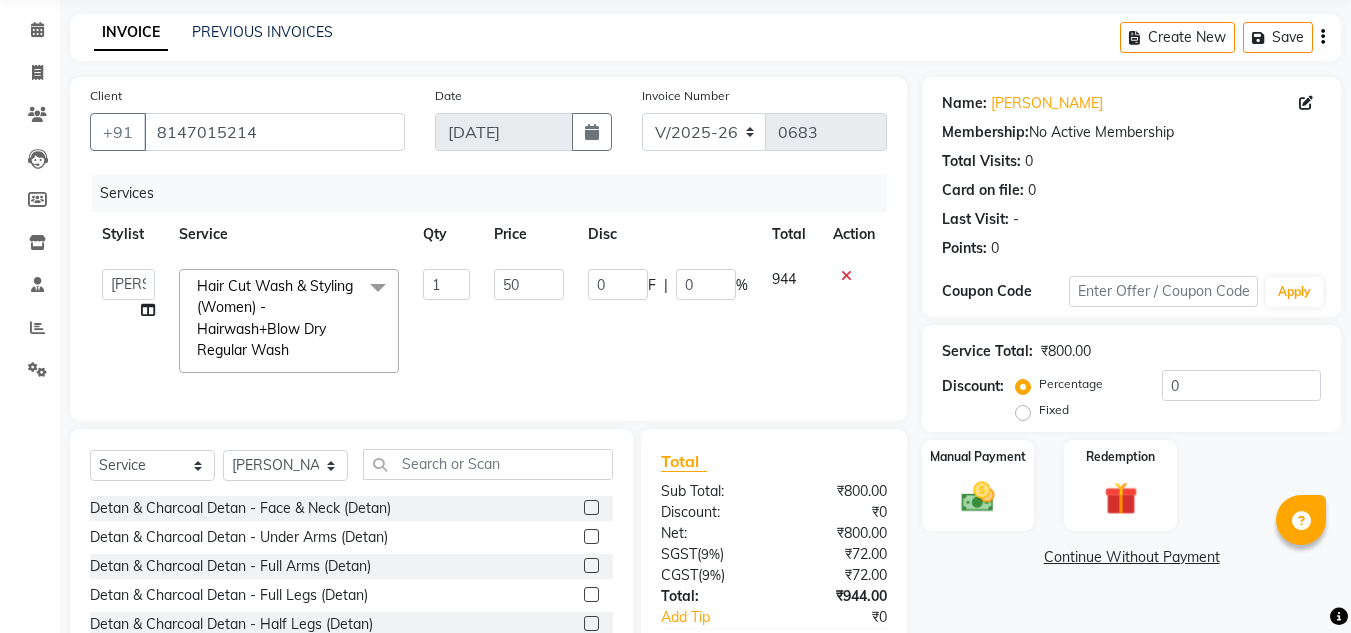 type on "500" 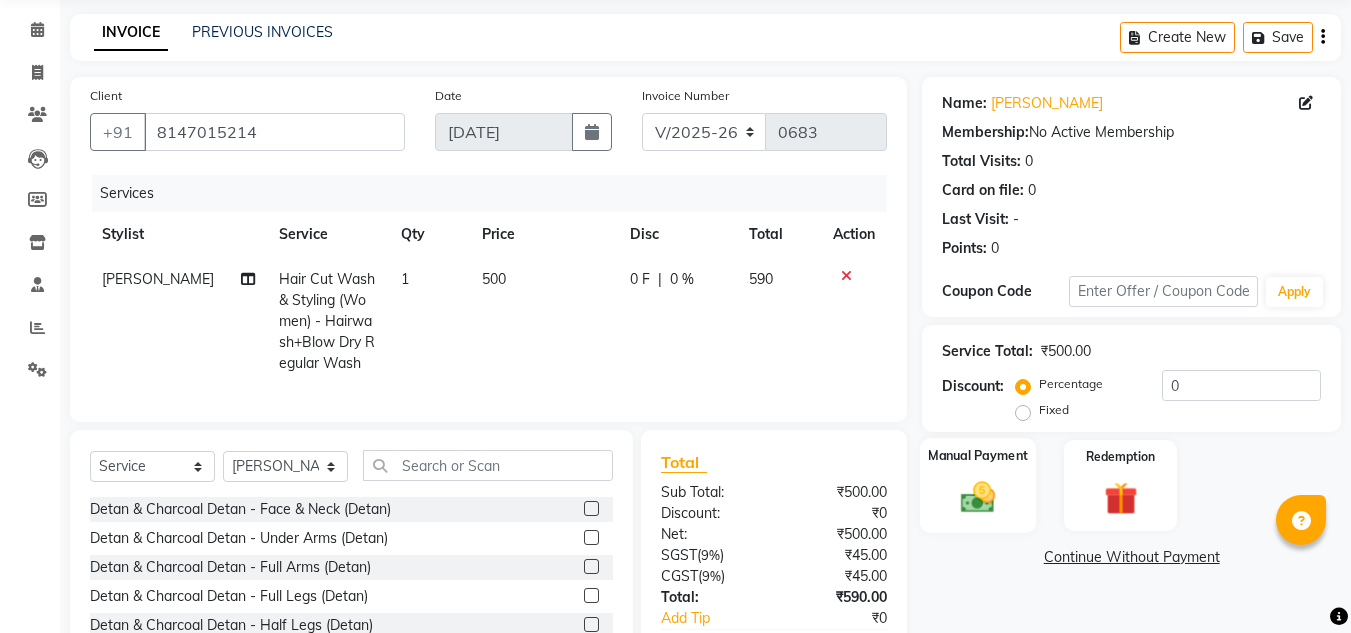 click on "Manual Payment" 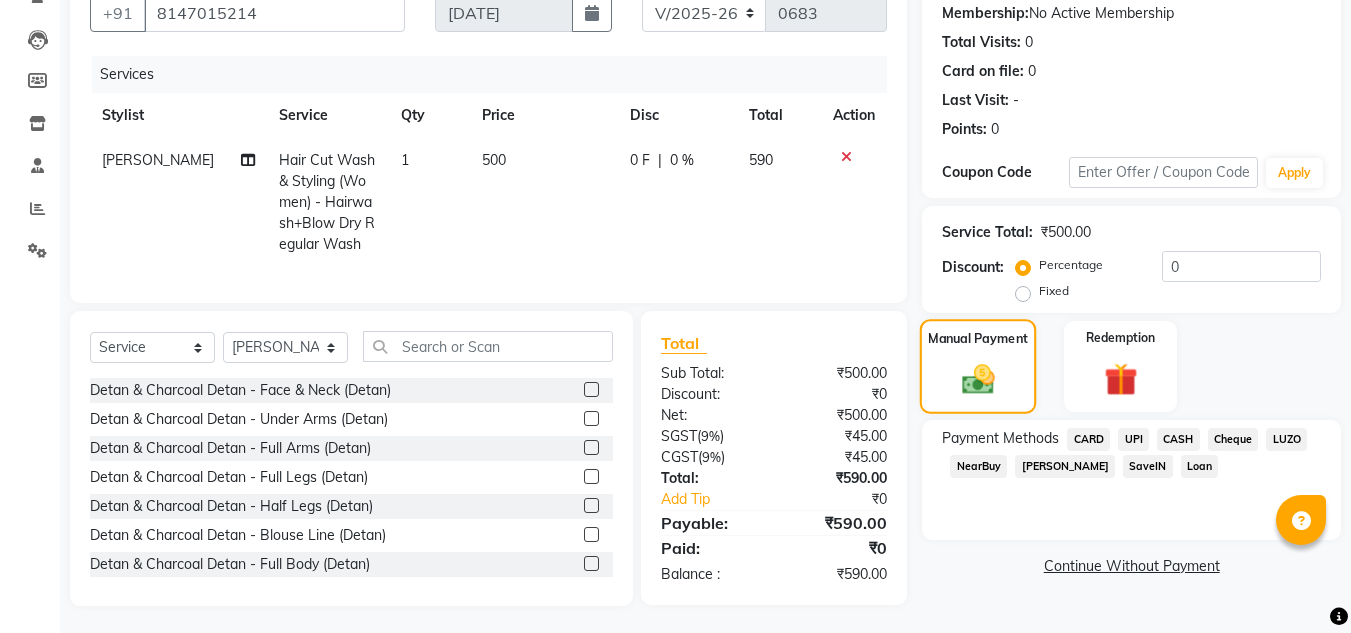 scroll, scrollTop: 210, scrollLeft: 0, axis: vertical 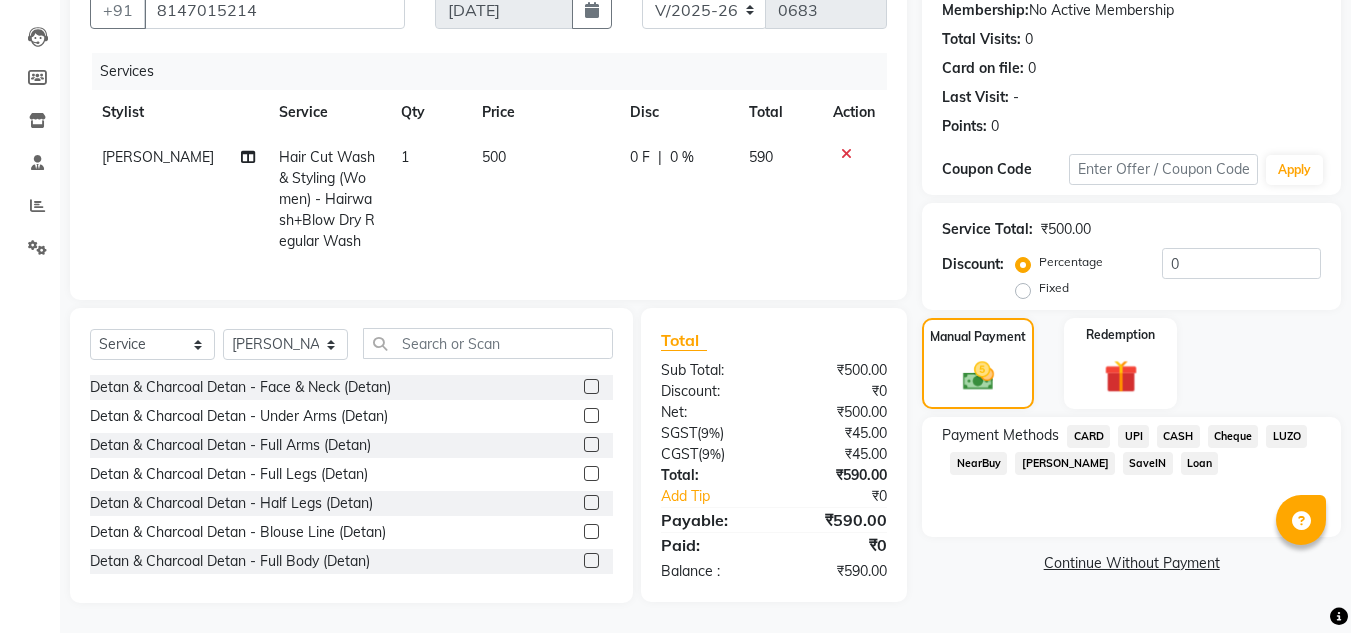 click on "UPI" 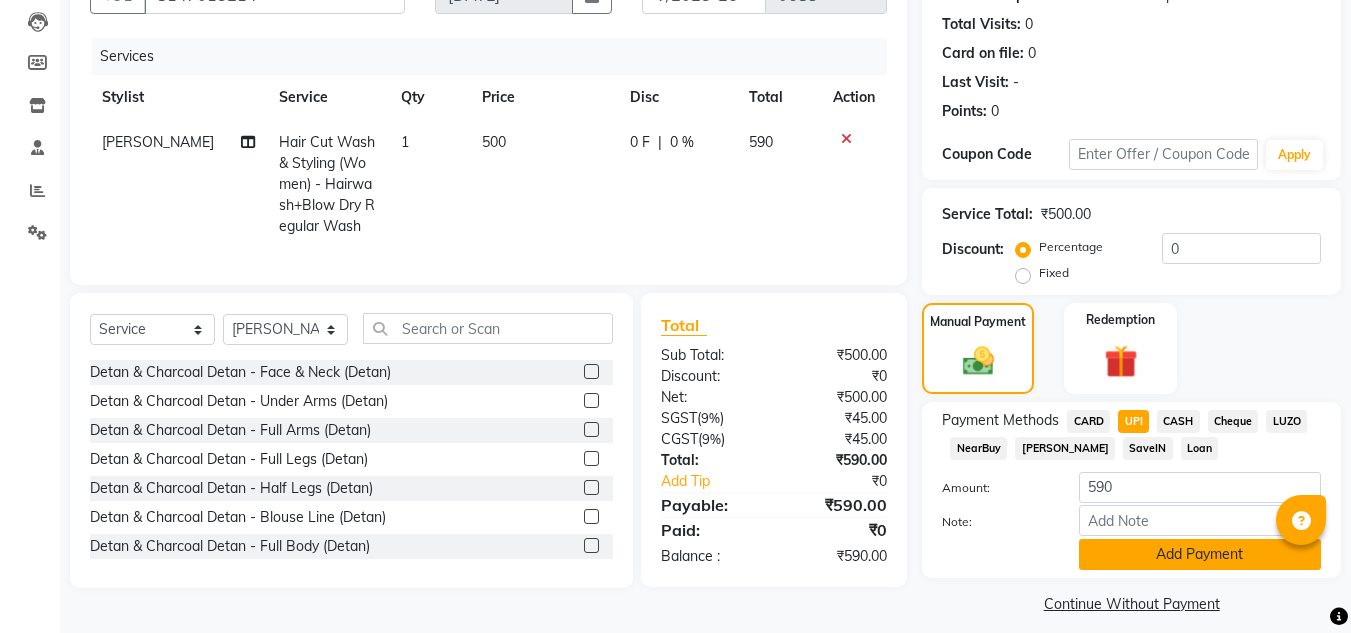 click on "Add Payment" 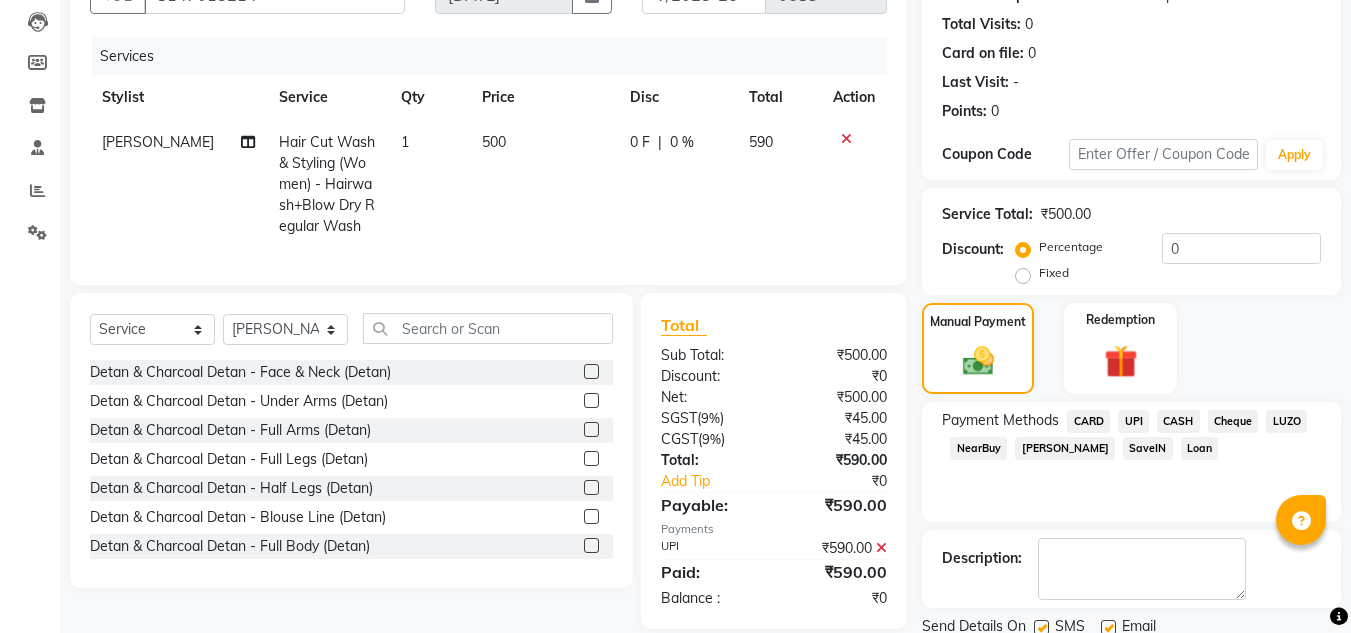 scroll, scrollTop: 283, scrollLeft: 0, axis: vertical 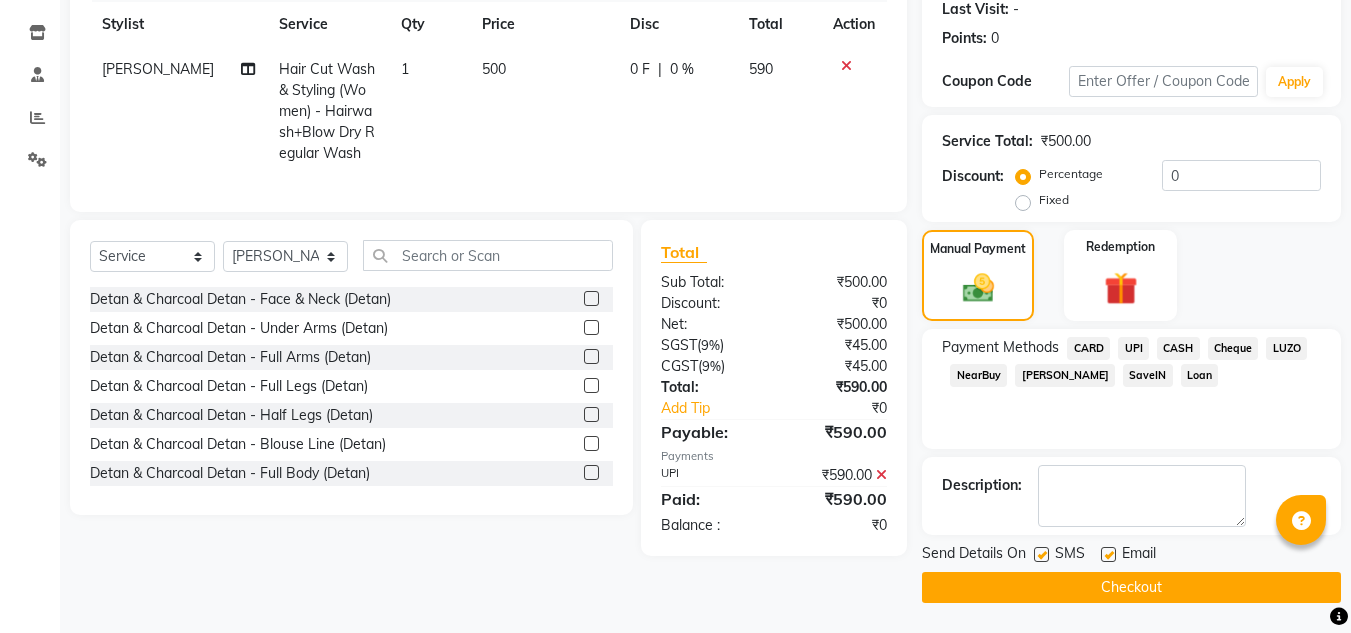 click on "Checkout" 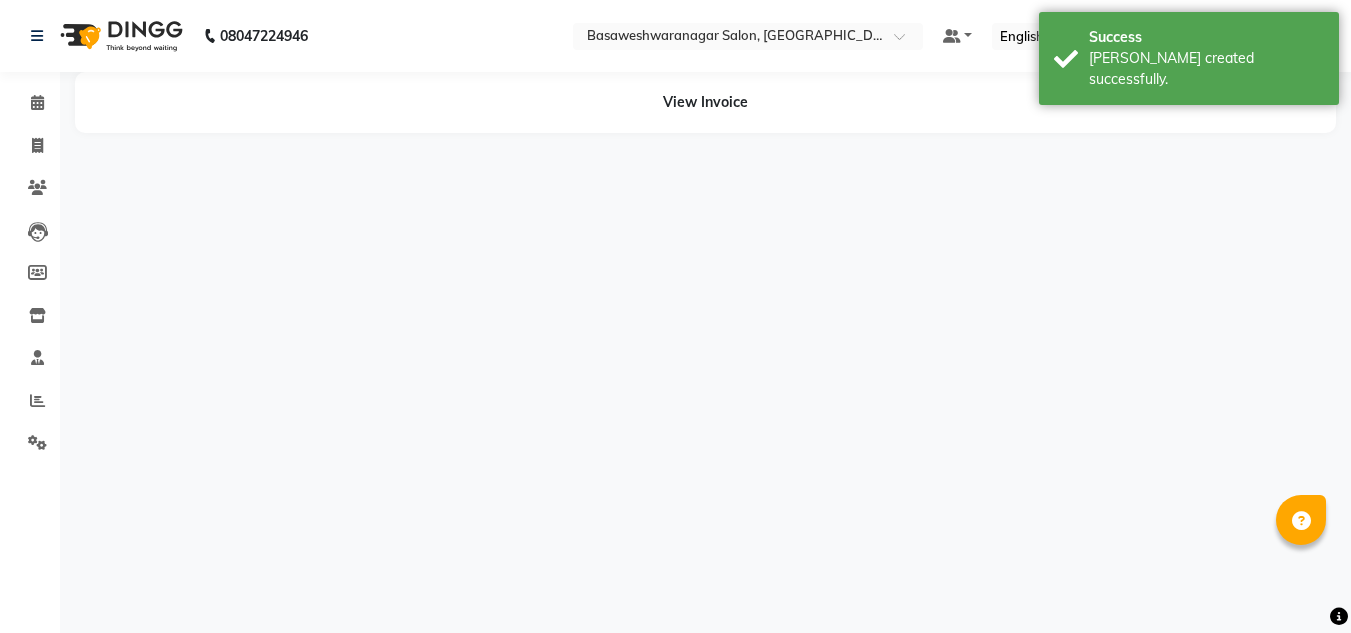 scroll, scrollTop: 0, scrollLeft: 0, axis: both 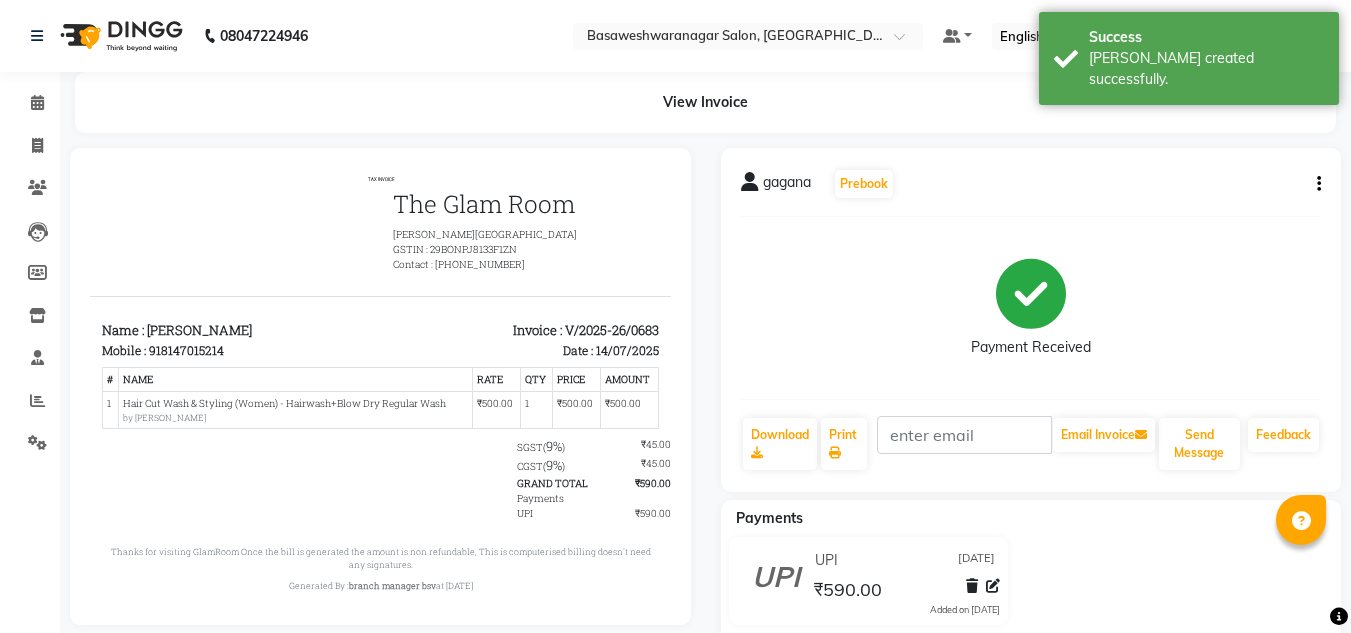 click on "UPI 14-07-2025 ₹590.00  Added on 14-07-2025" 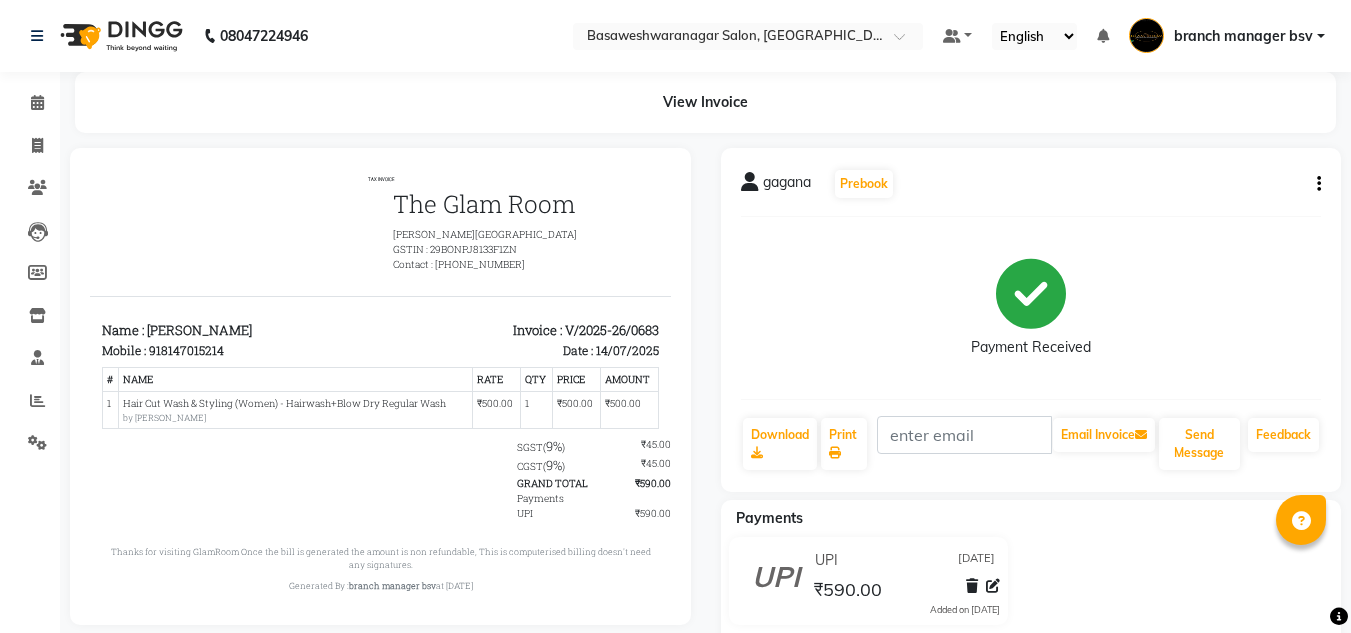 click 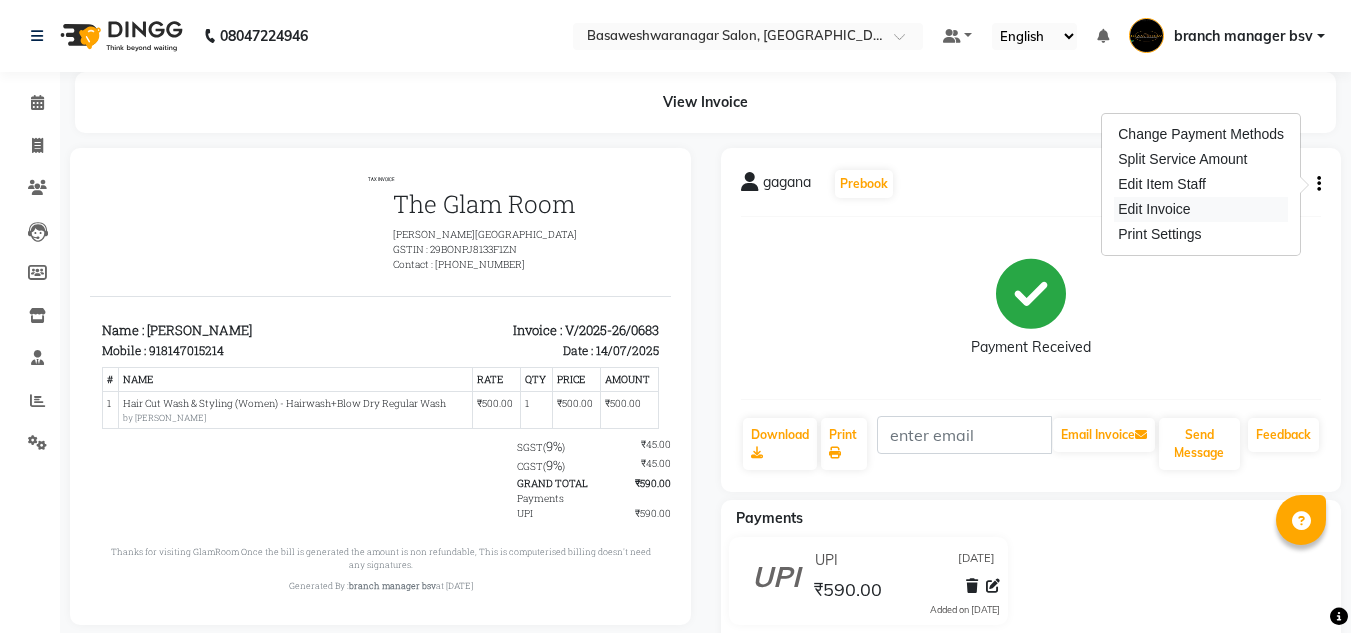 click on "Edit Invoice" at bounding box center [1201, 209] 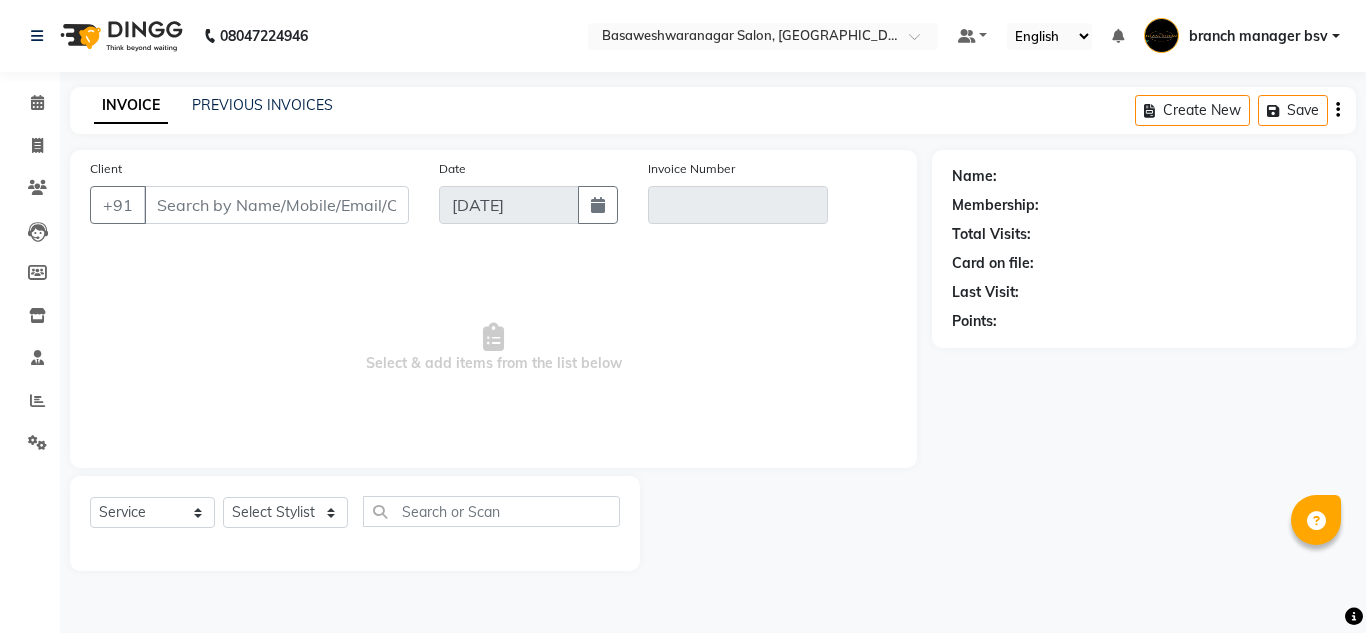 type on "8147015214" 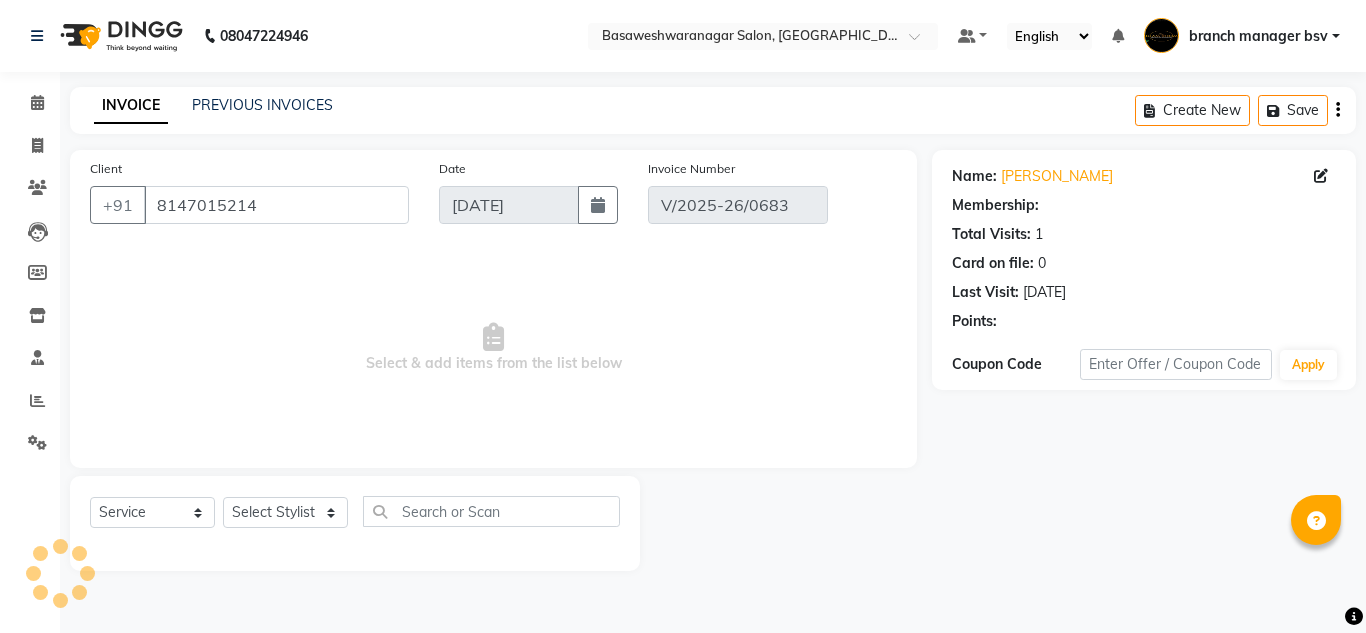 select on "select" 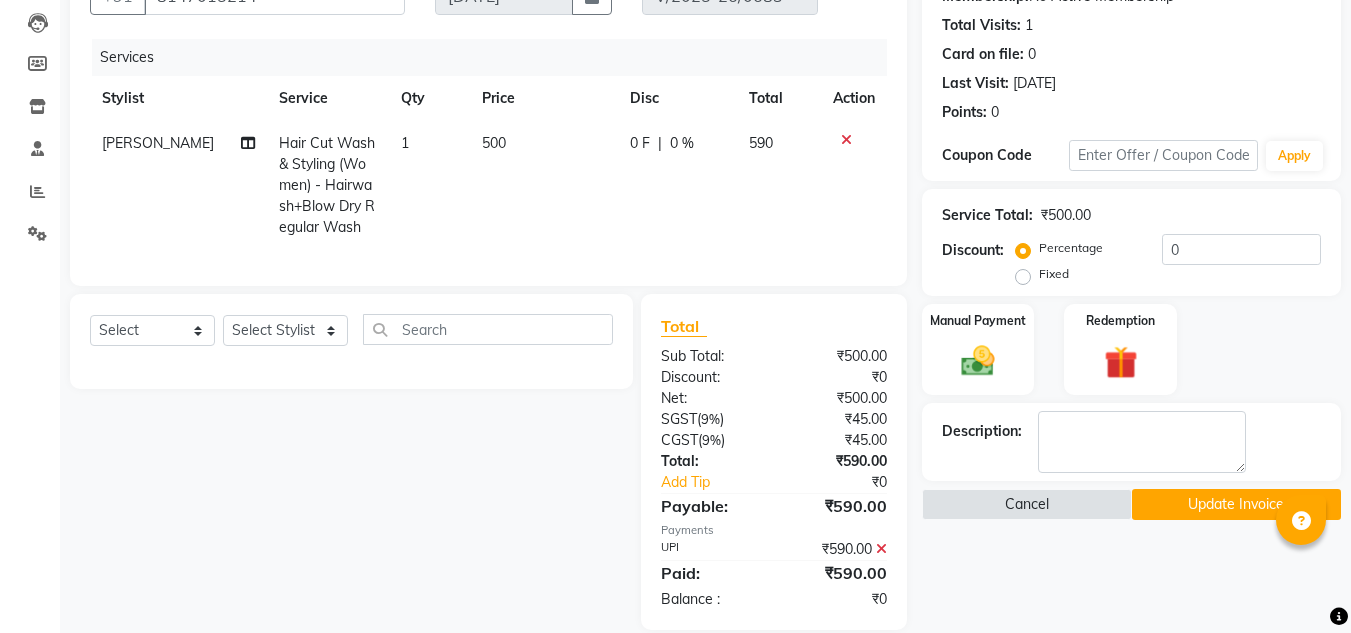 scroll, scrollTop: 251, scrollLeft: 0, axis: vertical 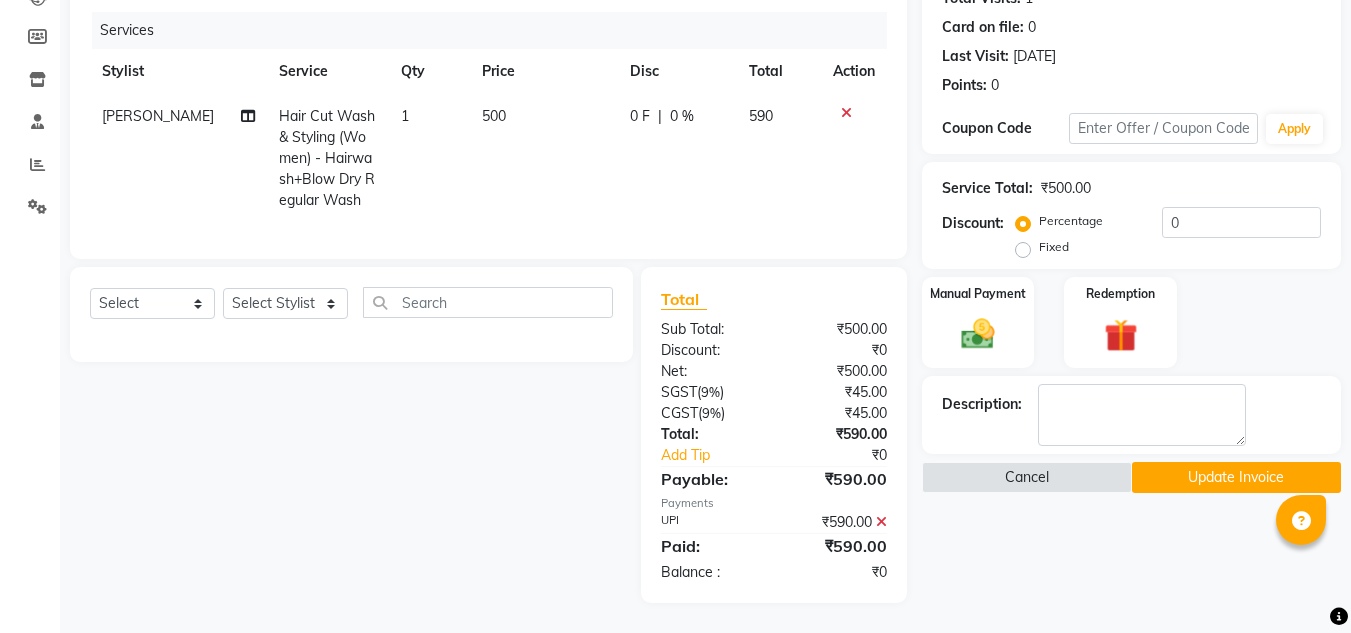 click 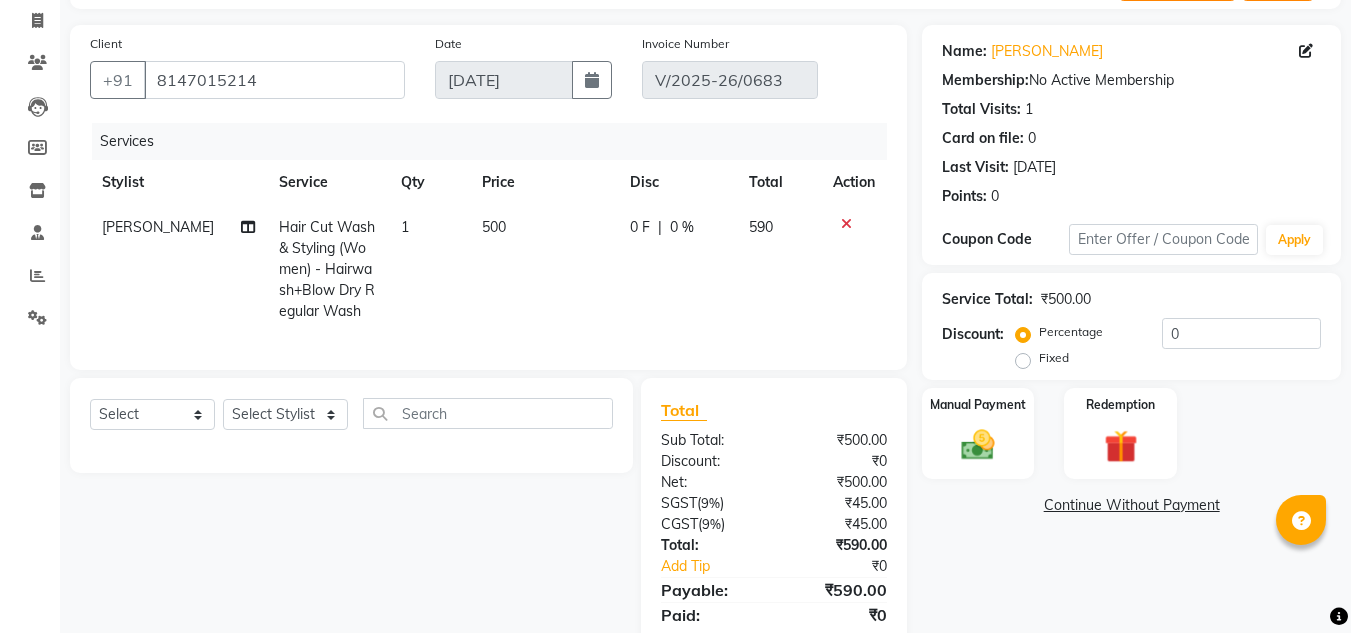 scroll, scrollTop: 118, scrollLeft: 0, axis: vertical 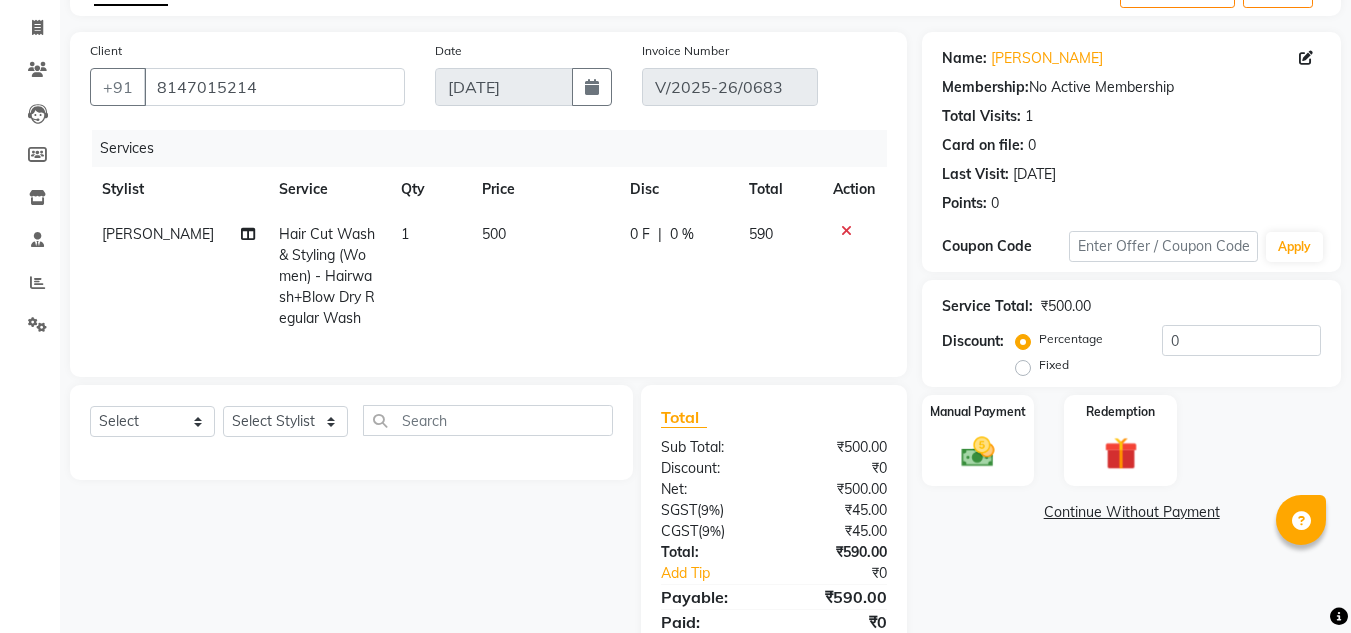 click on "500" 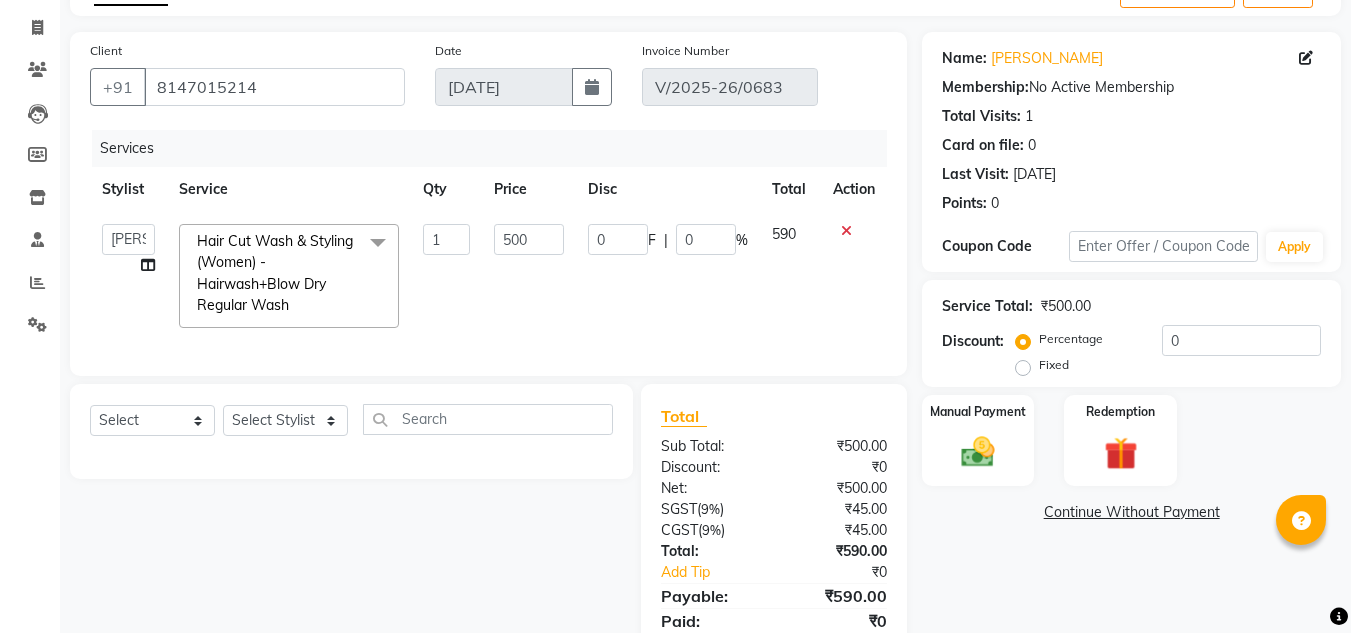 click on "500" 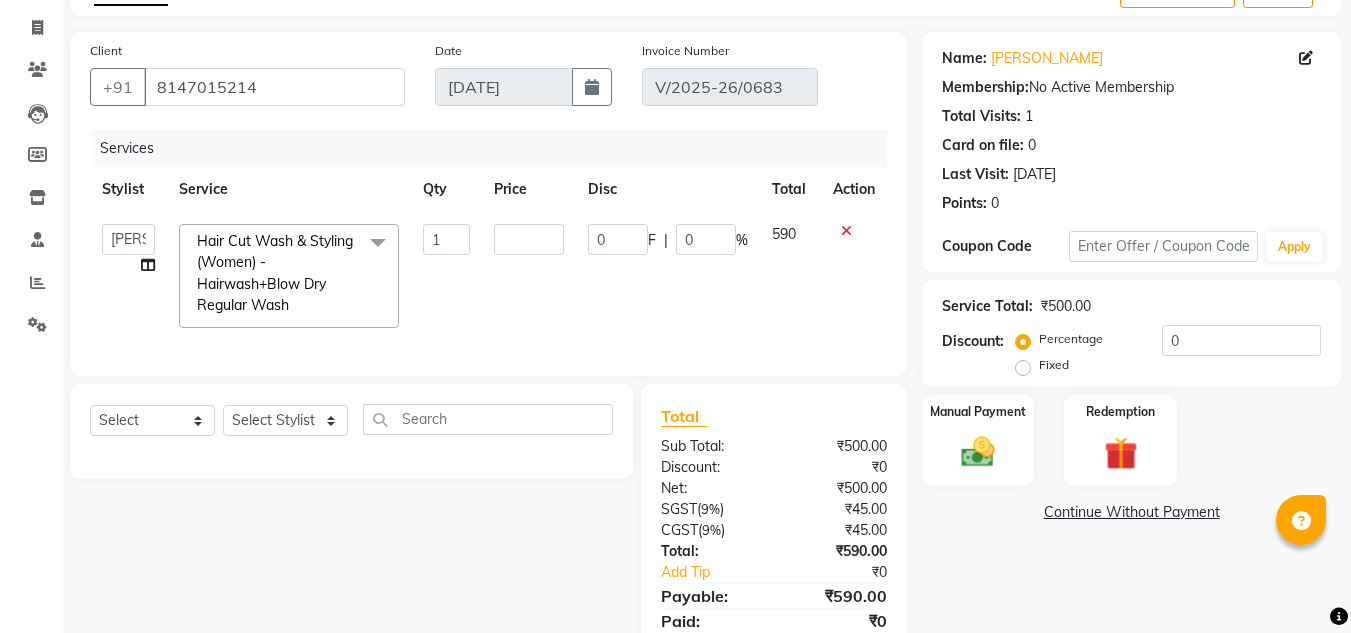 type on "7" 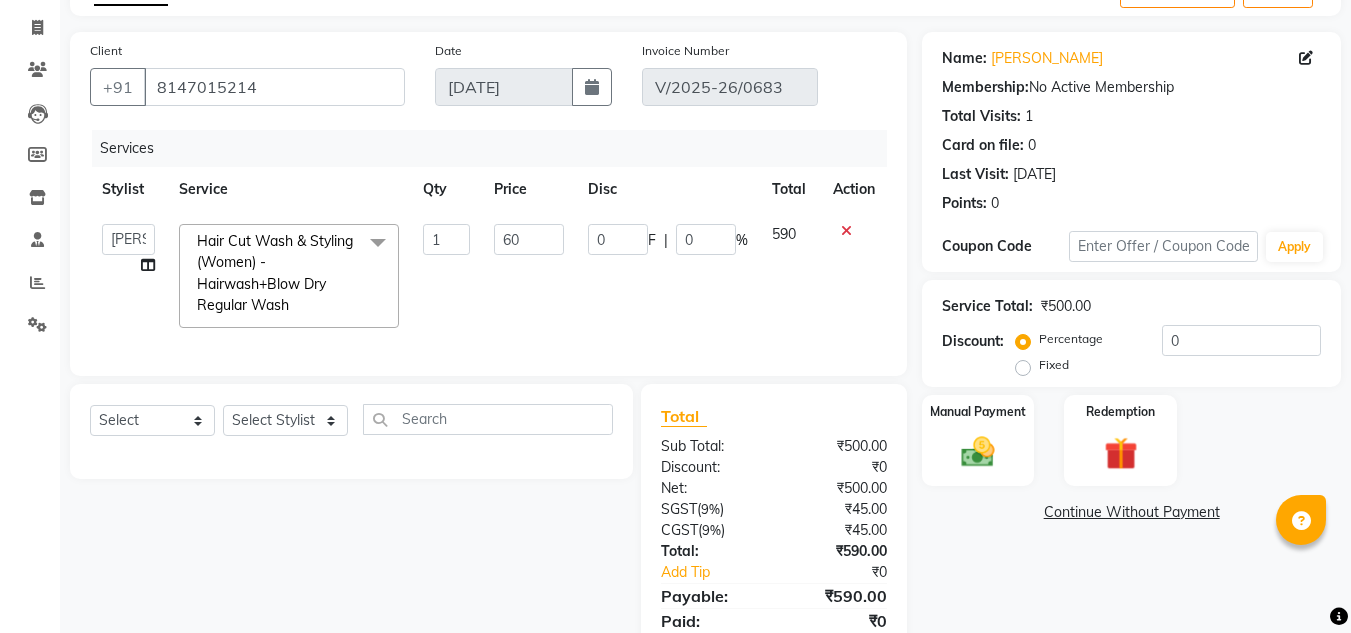 type on "600" 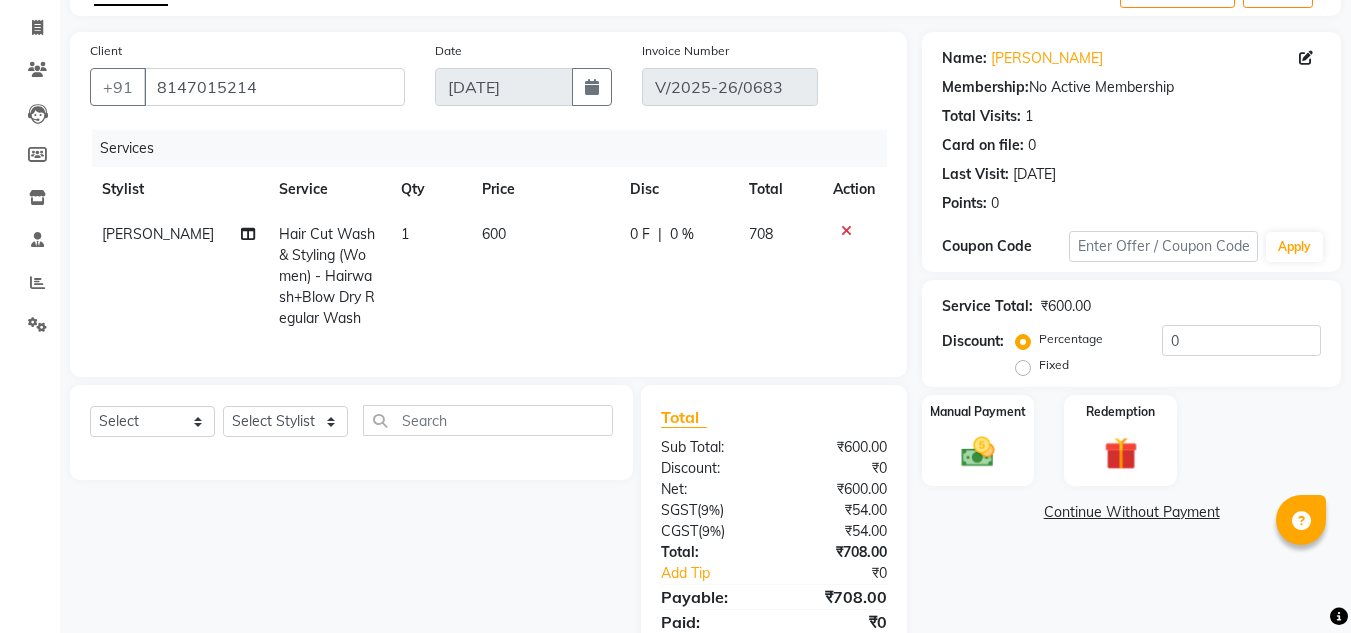 click on "Sub Total:" 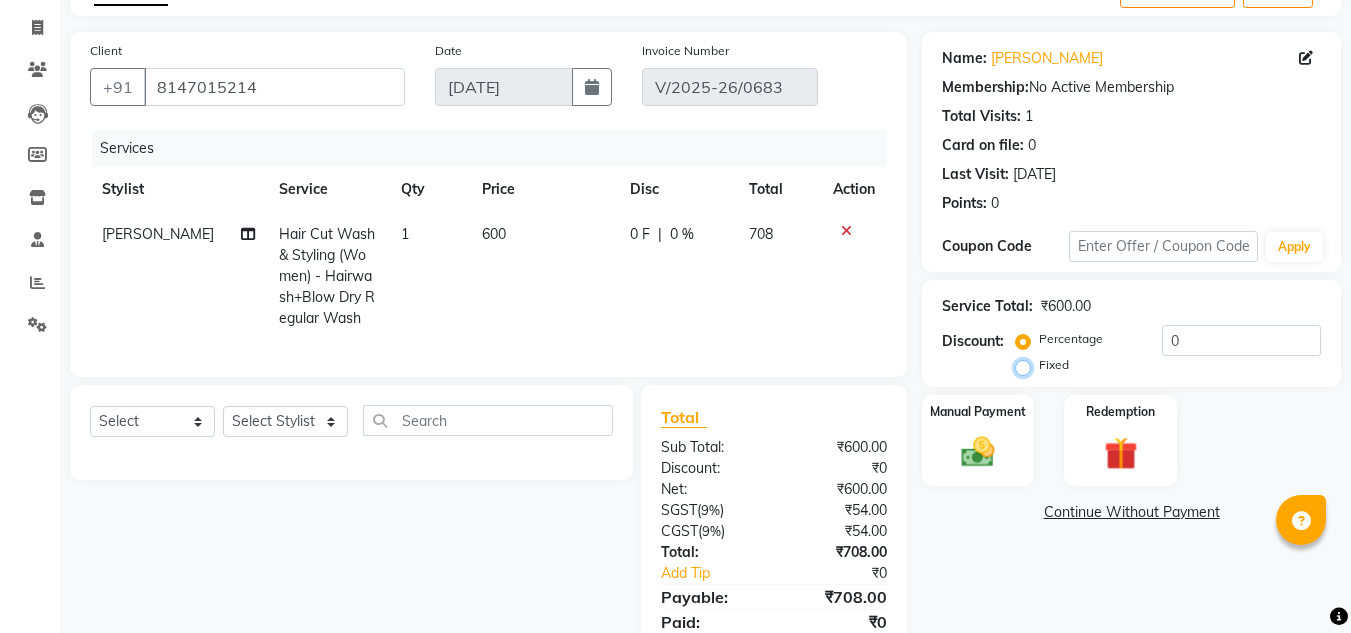 click on "Fixed" at bounding box center (1027, 365) 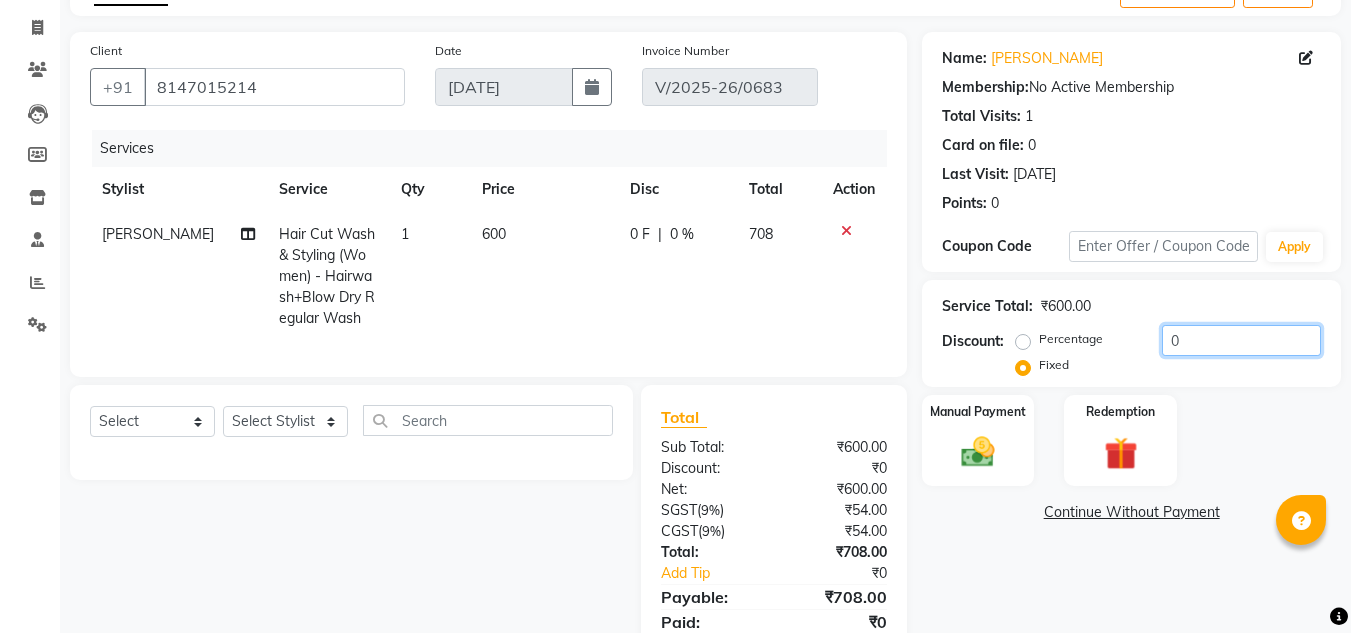 click on "0" 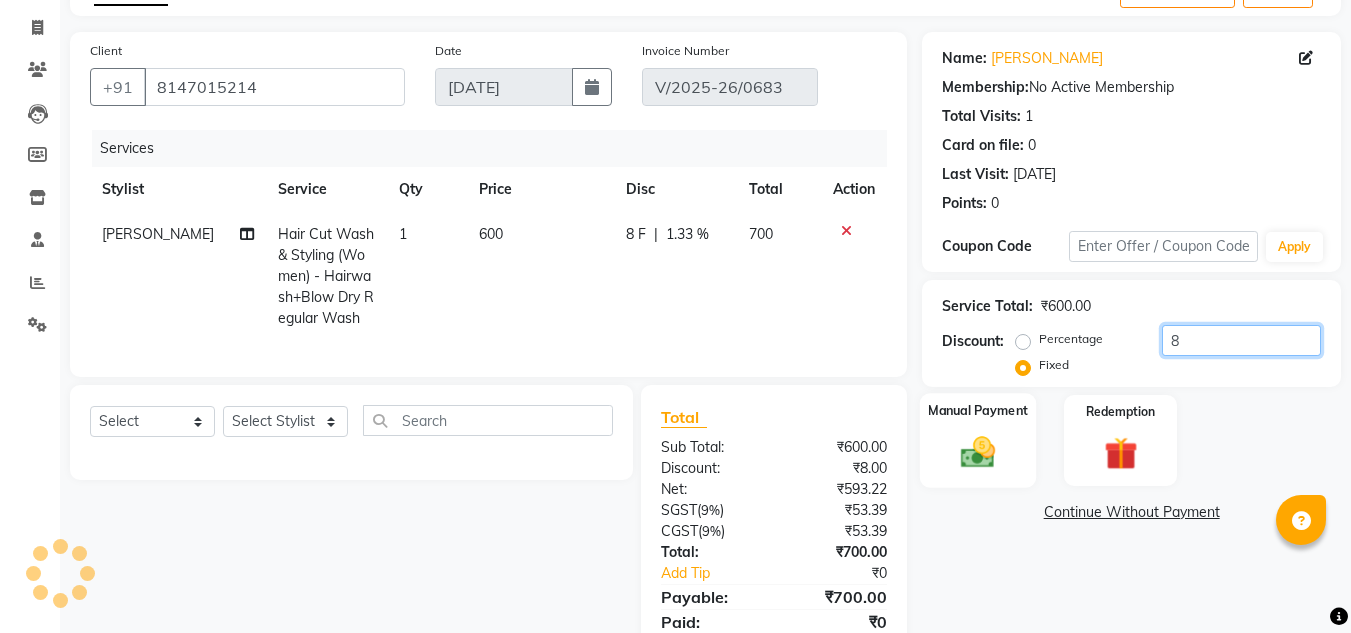 type on "8" 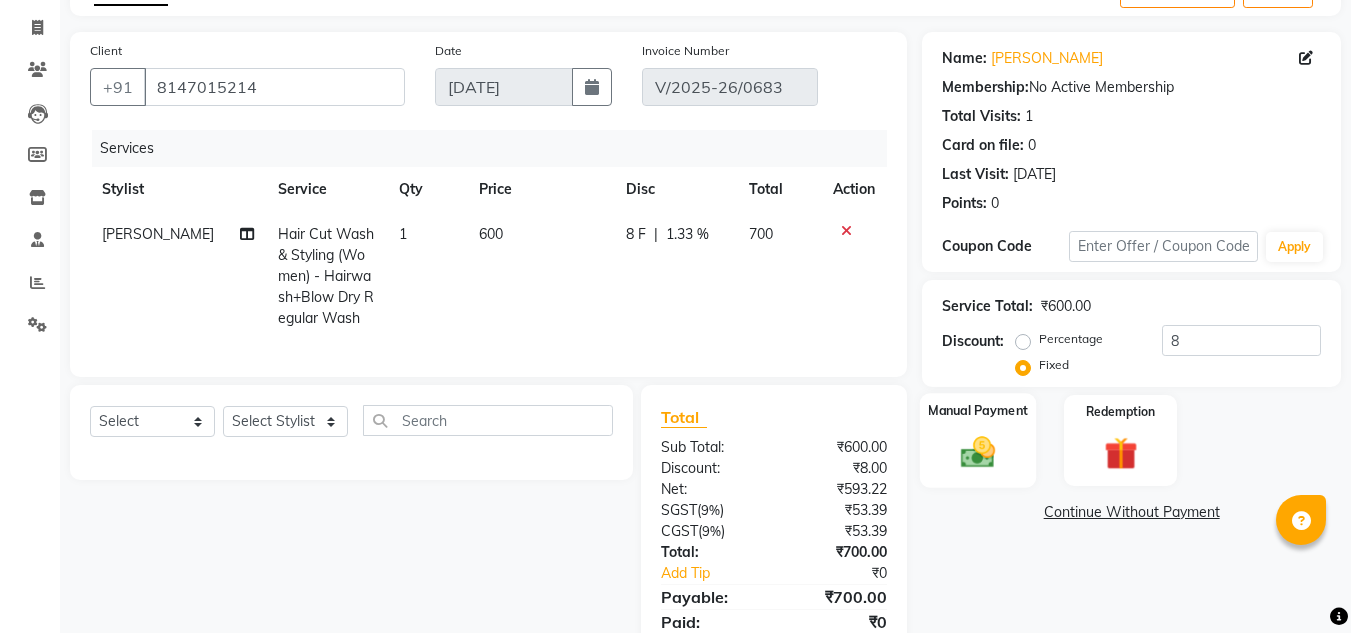 click 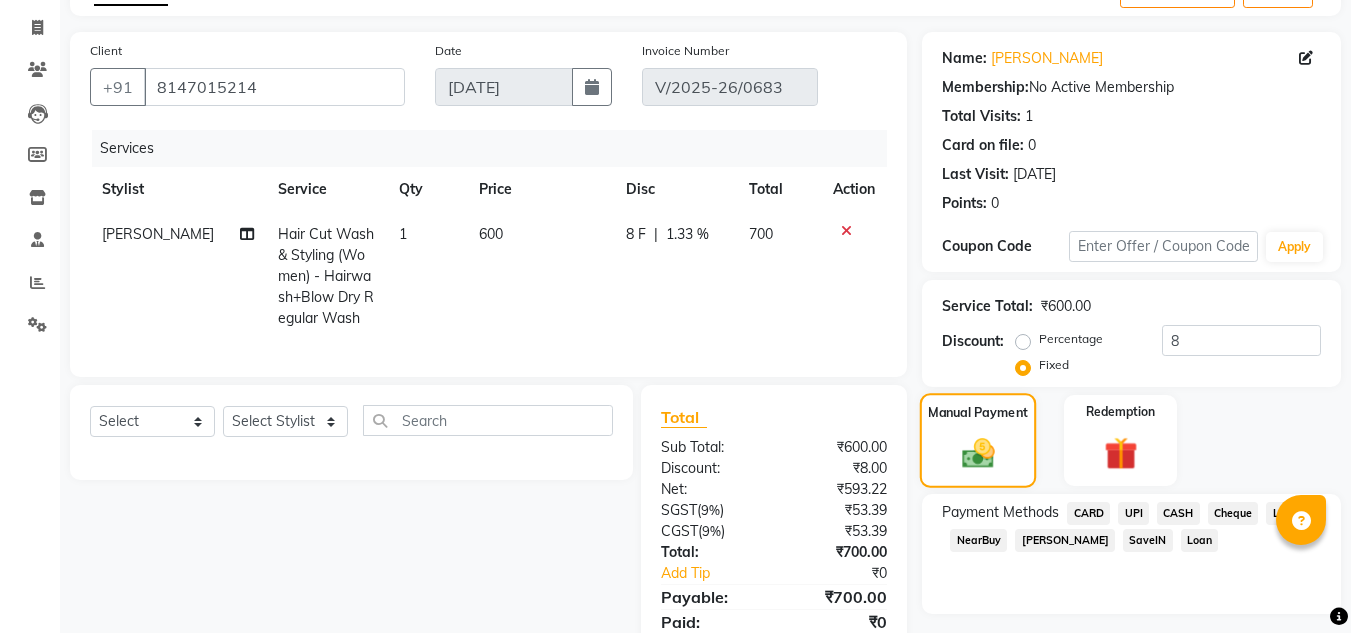 scroll, scrollTop: 209, scrollLeft: 0, axis: vertical 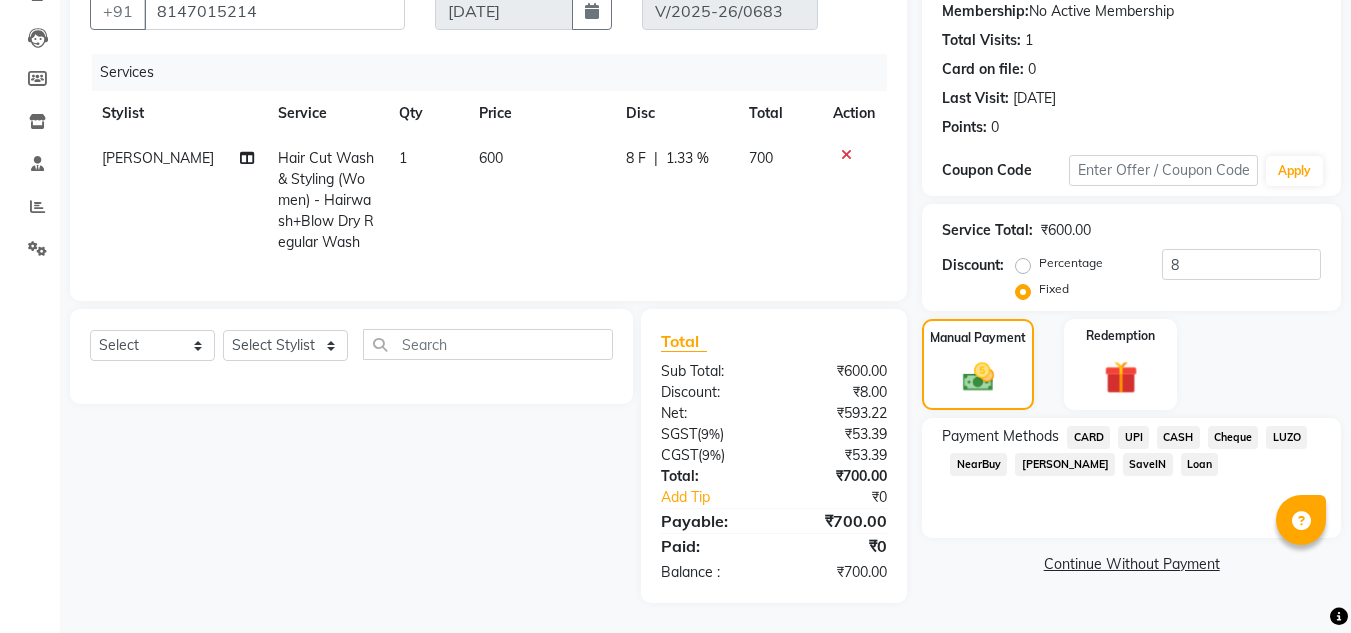 click on "UPI" 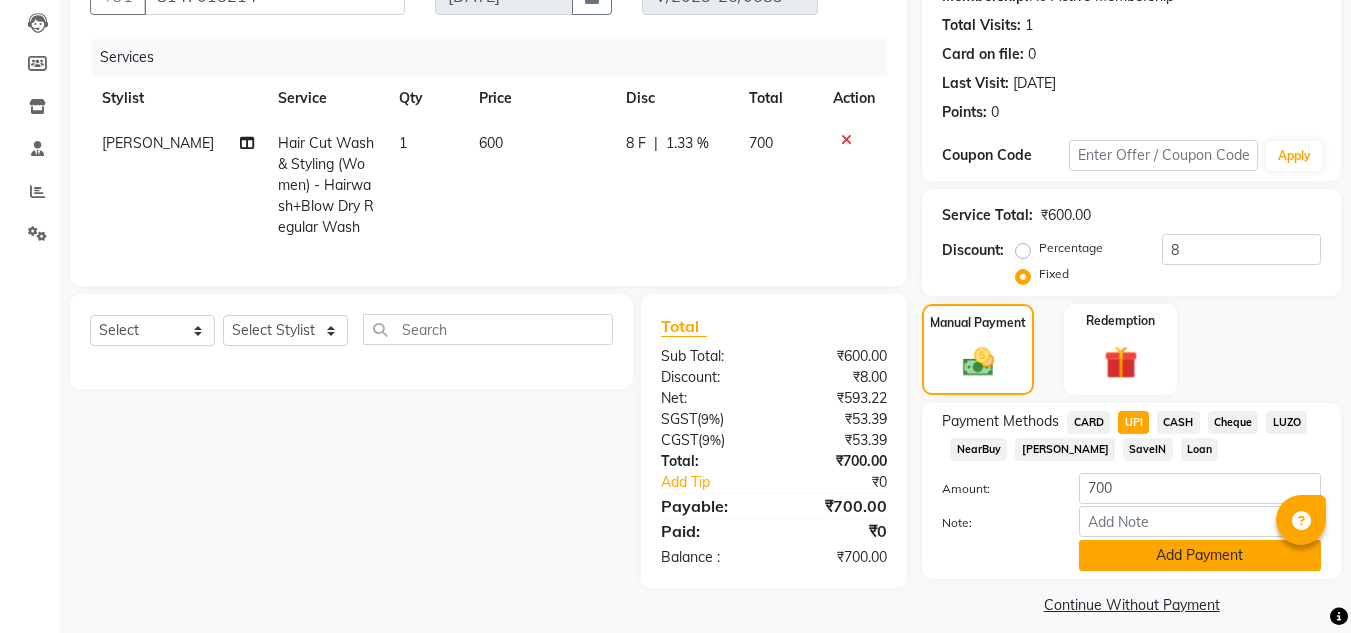 click on "Add Payment" 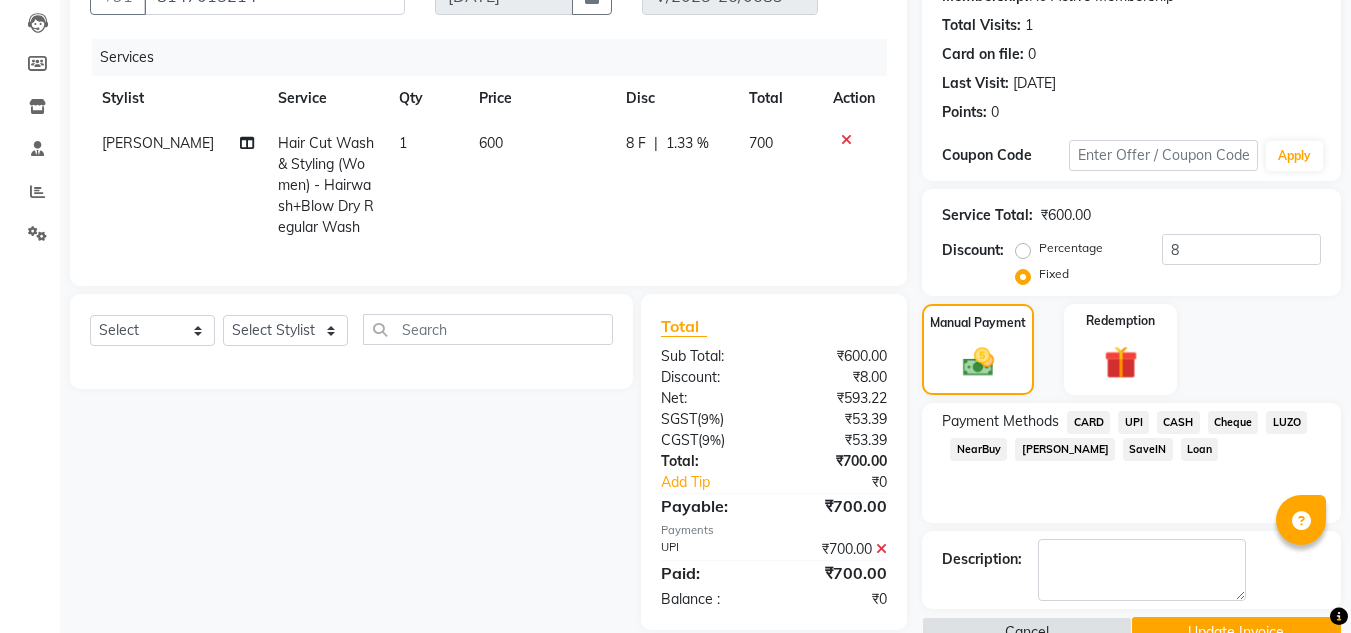 scroll, scrollTop: 254, scrollLeft: 0, axis: vertical 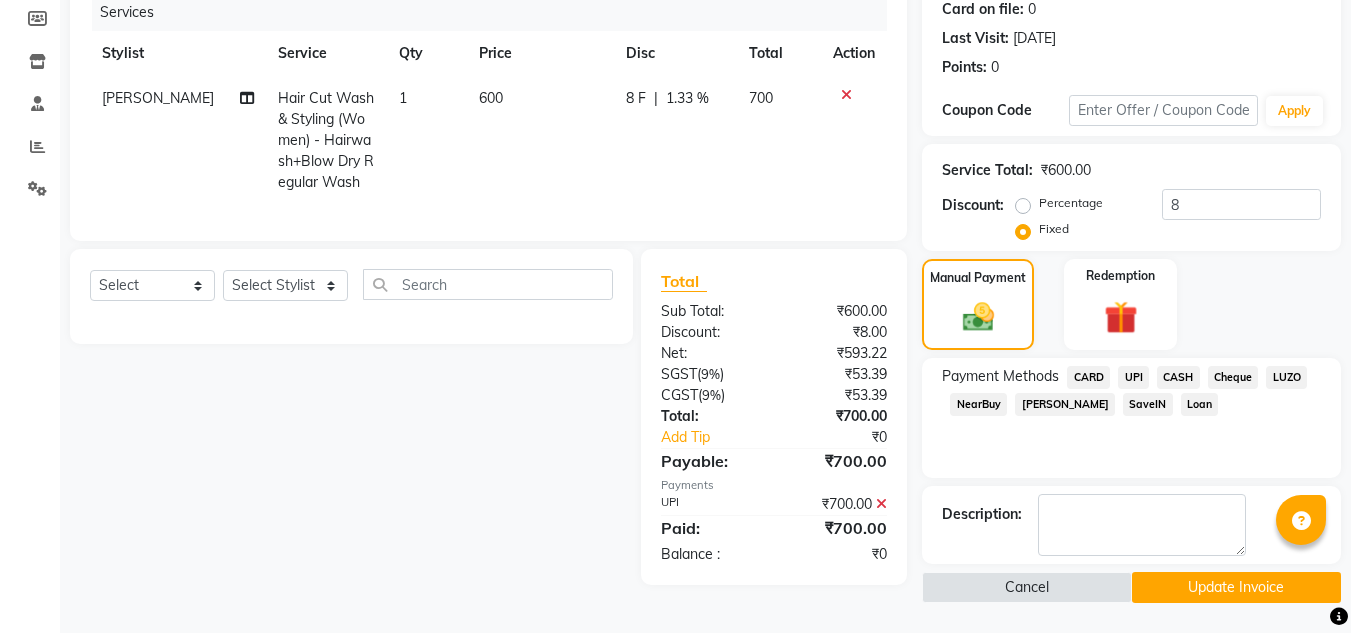 click on "Update Invoice" 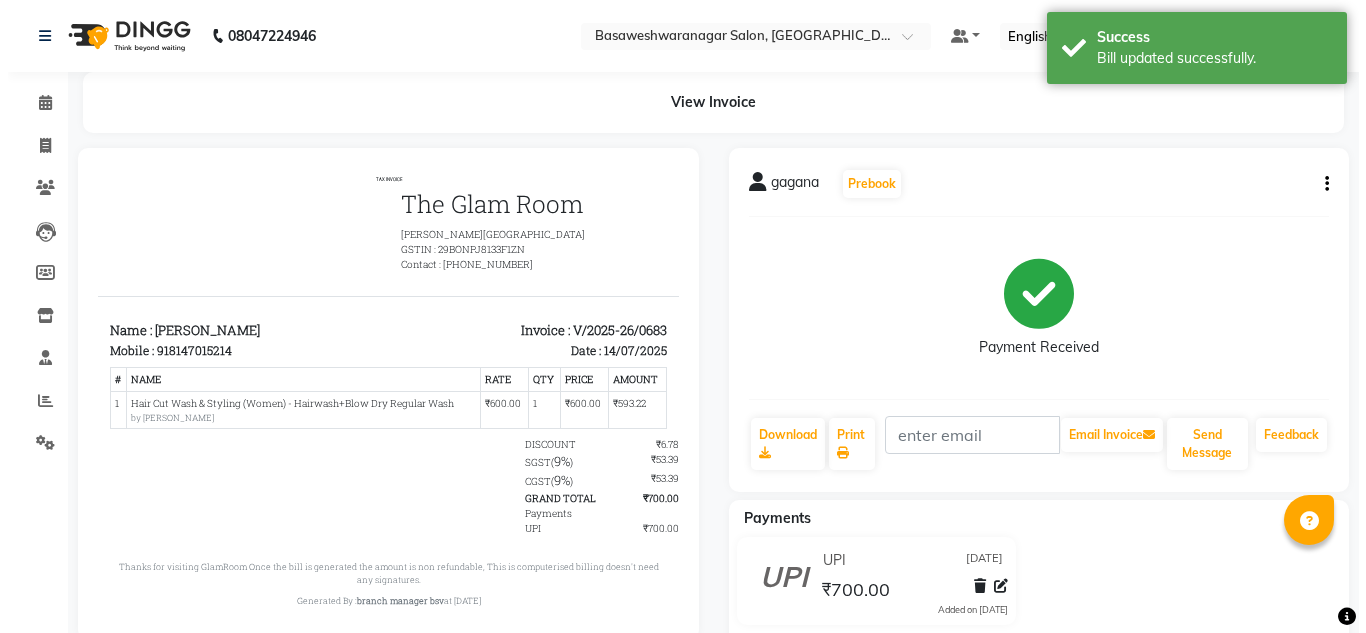 scroll, scrollTop: 0, scrollLeft: 0, axis: both 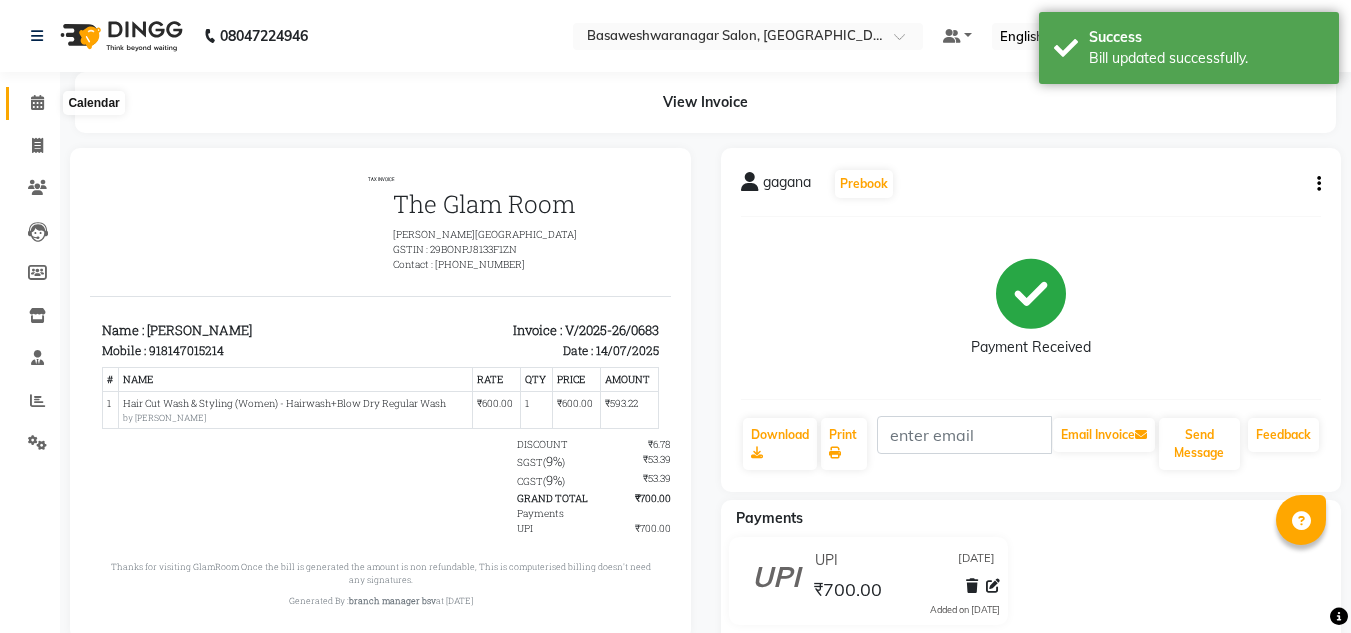 click 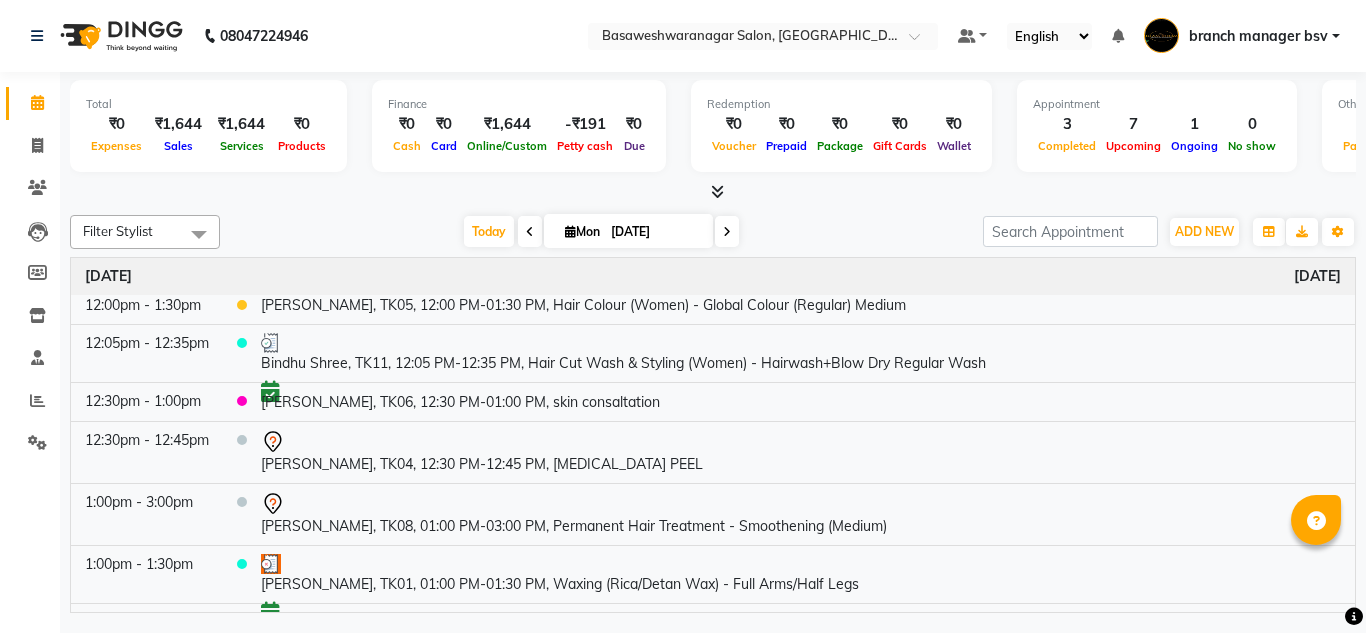 scroll, scrollTop: 213, scrollLeft: 0, axis: vertical 